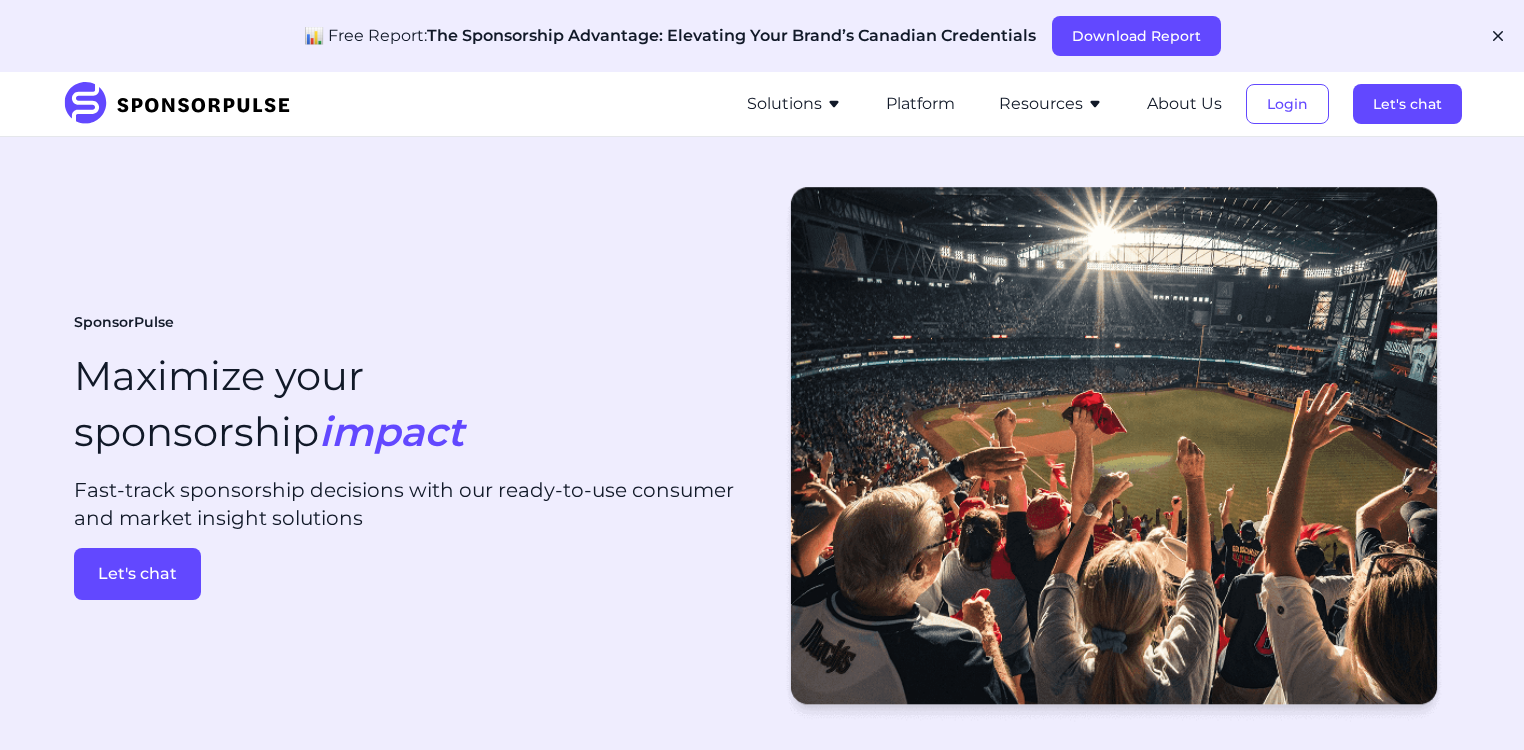 scroll, scrollTop: 0, scrollLeft: 0, axis: both 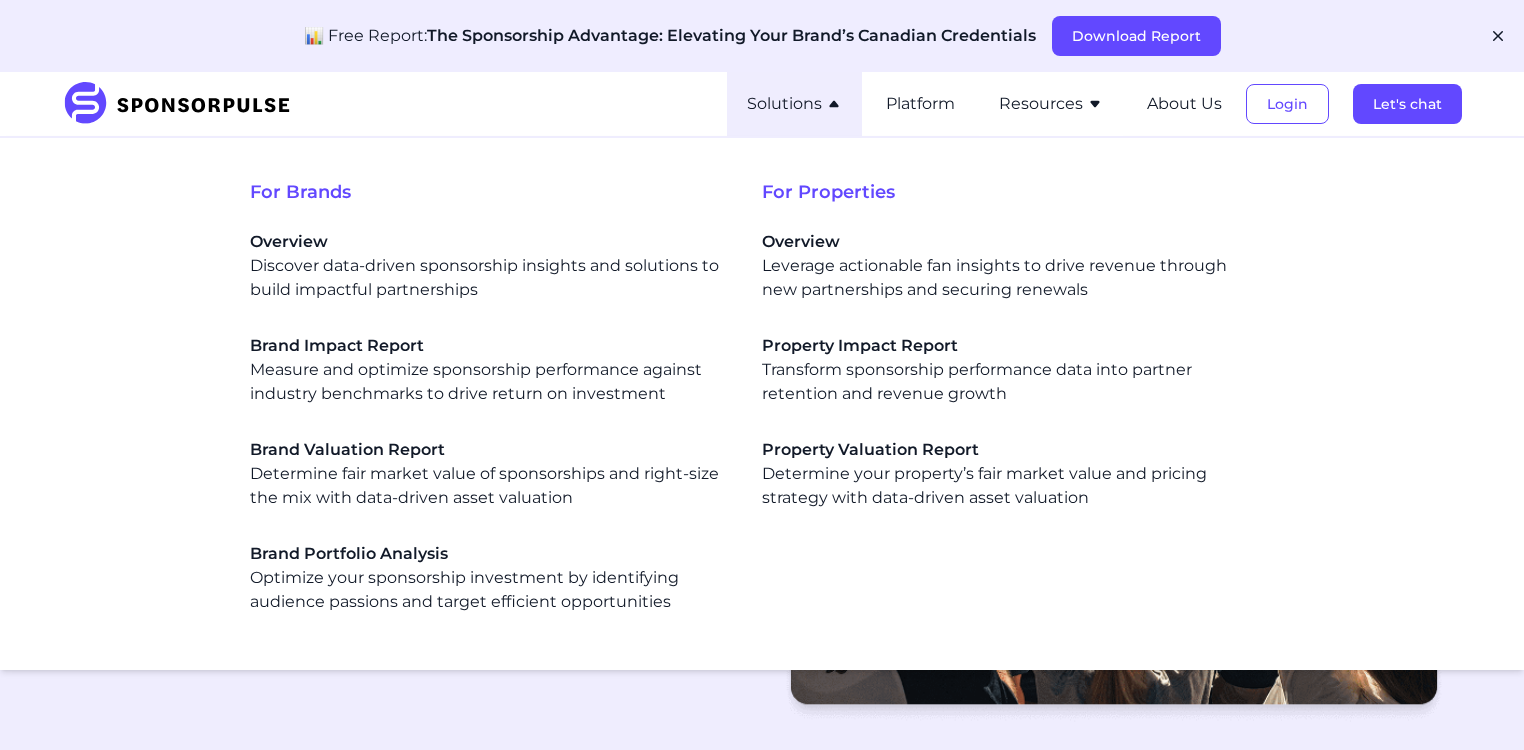 click 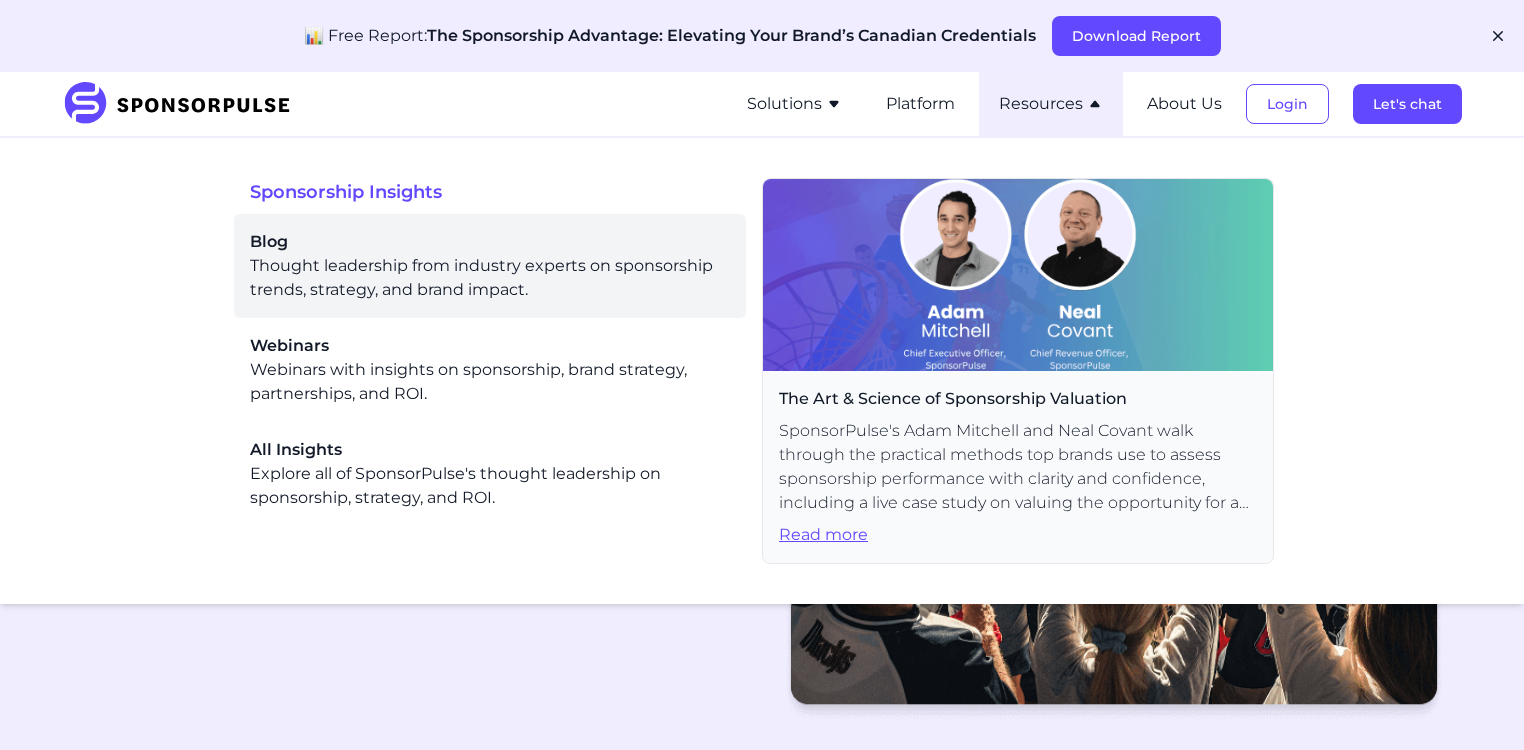 click on "Blog" at bounding box center (490, 242) 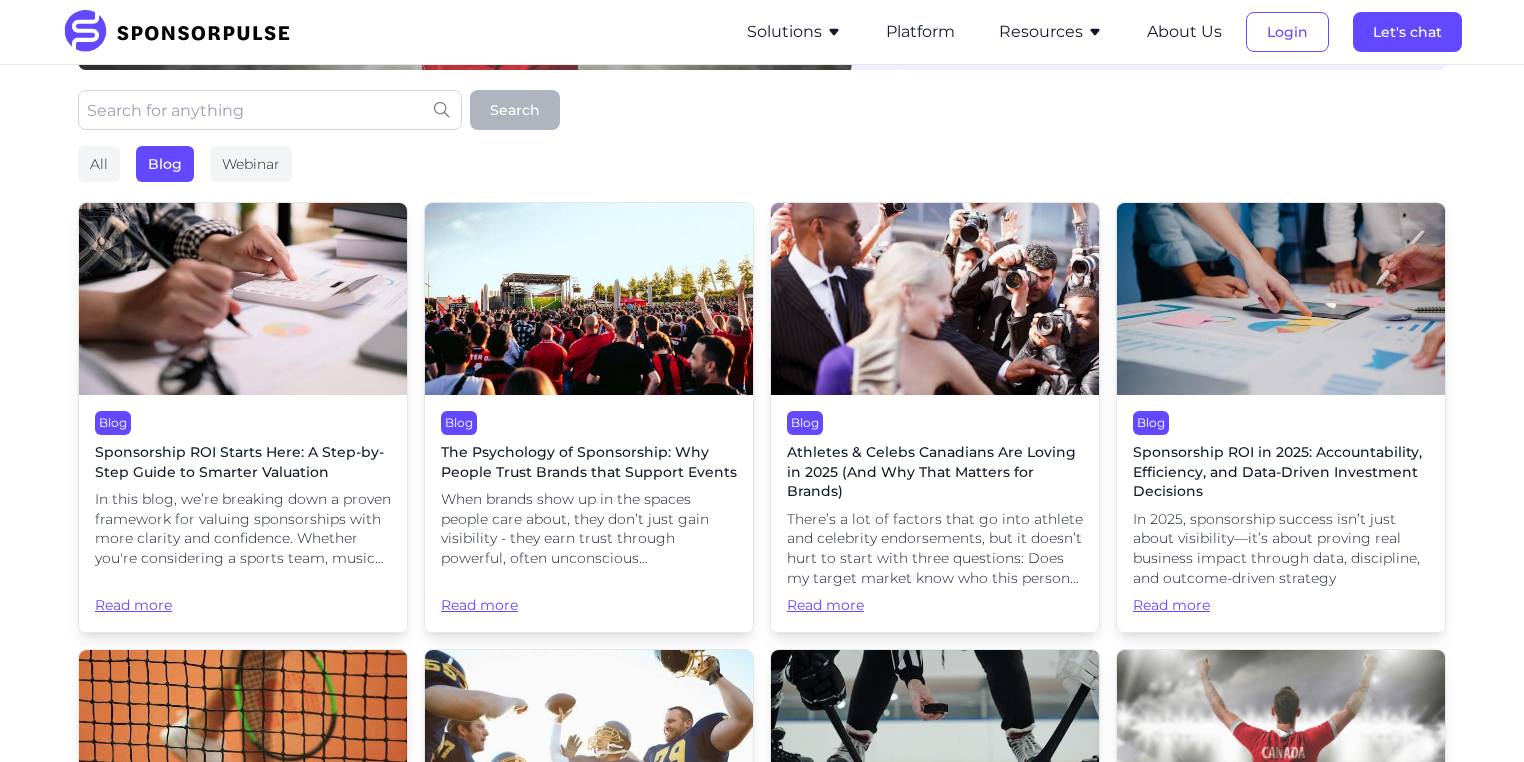 scroll, scrollTop: 400, scrollLeft: 0, axis: vertical 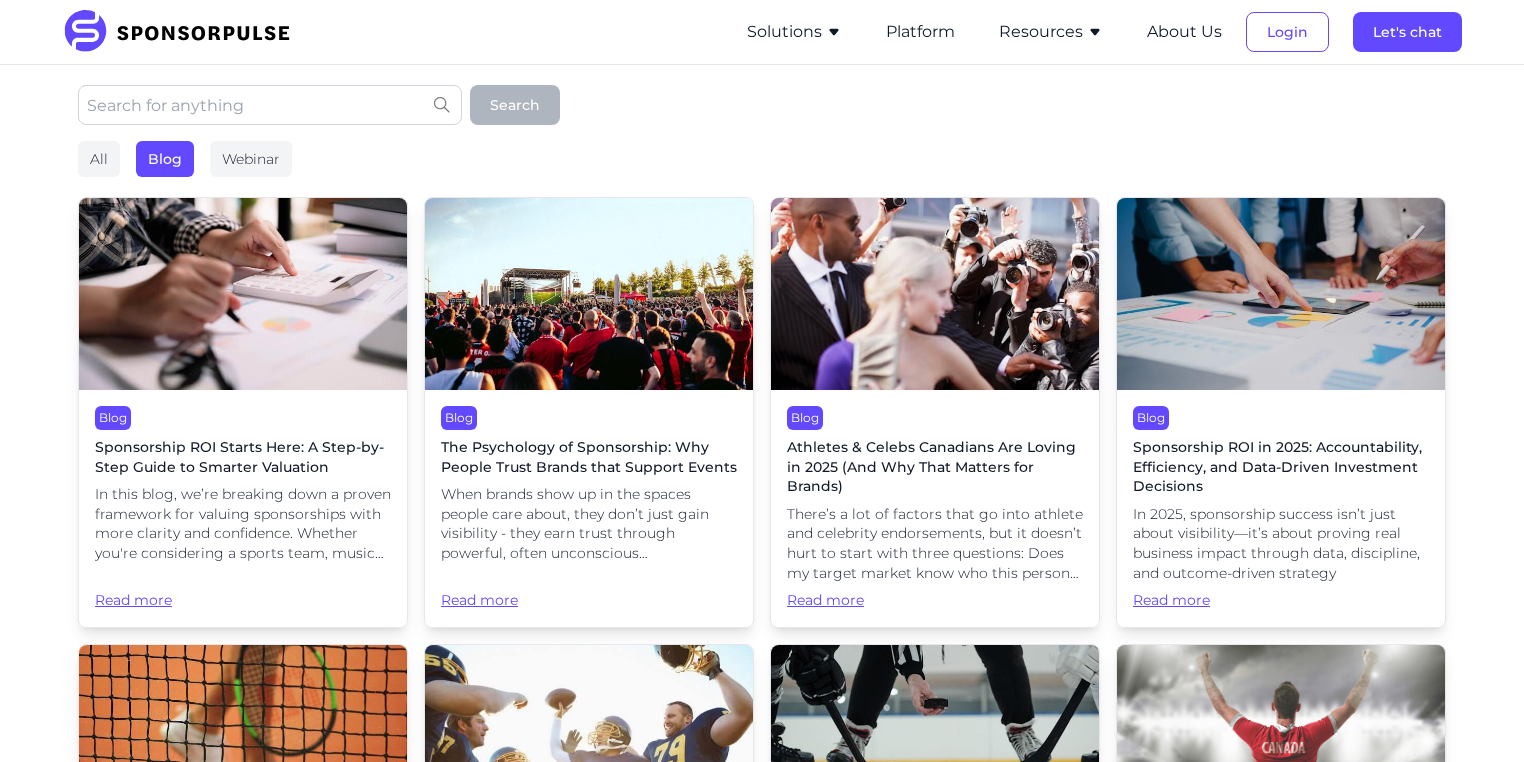 drag, startPoint x: 183, startPoint y: 448, endPoint x: 718, endPoint y: 126, distance: 624.42694 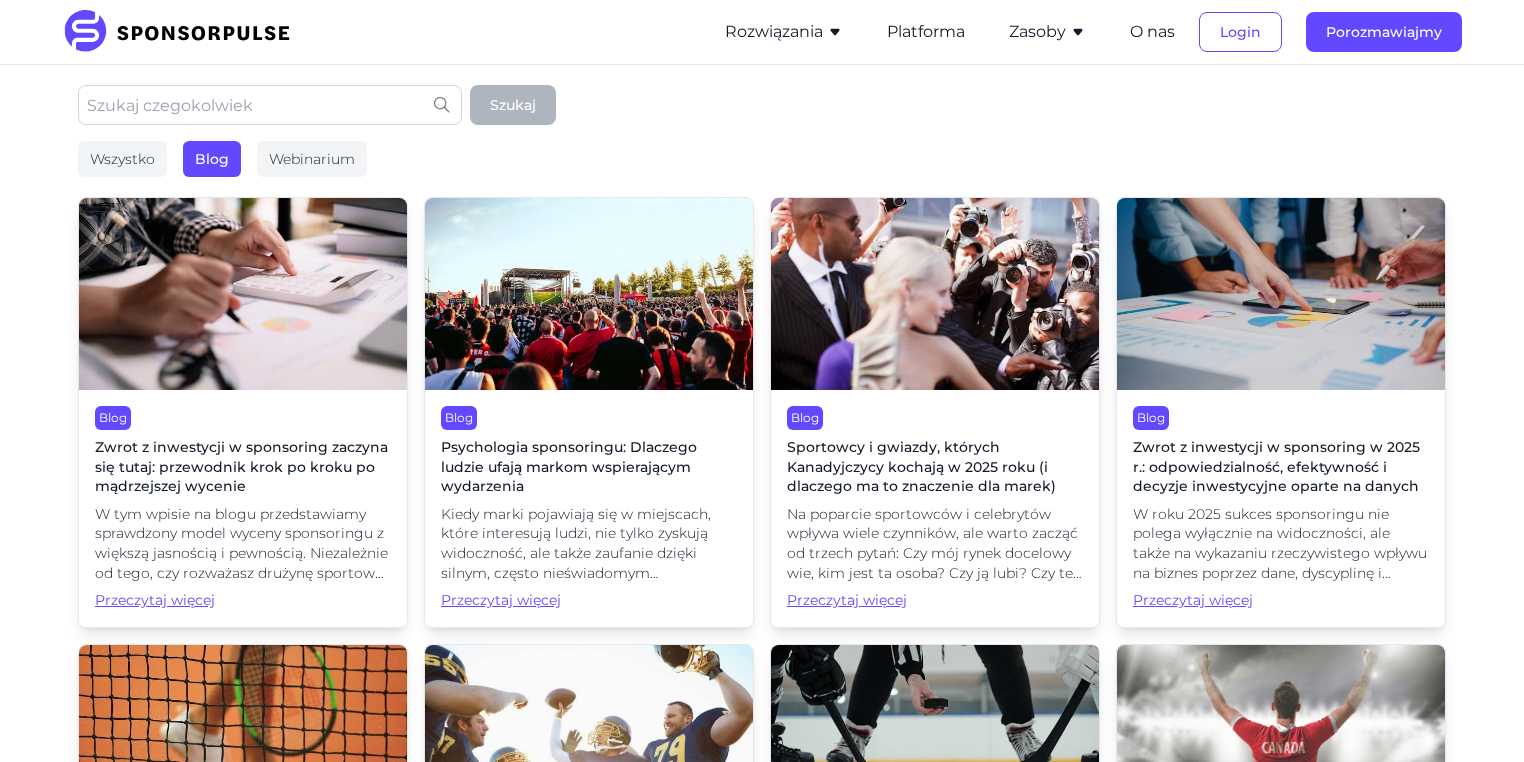 click on "Zwrot z inwestycji w sponsoring zaczyna się tutaj: przewodnik krok po kroku po mądrzejszej wycenie" at bounding box center (243, 467) 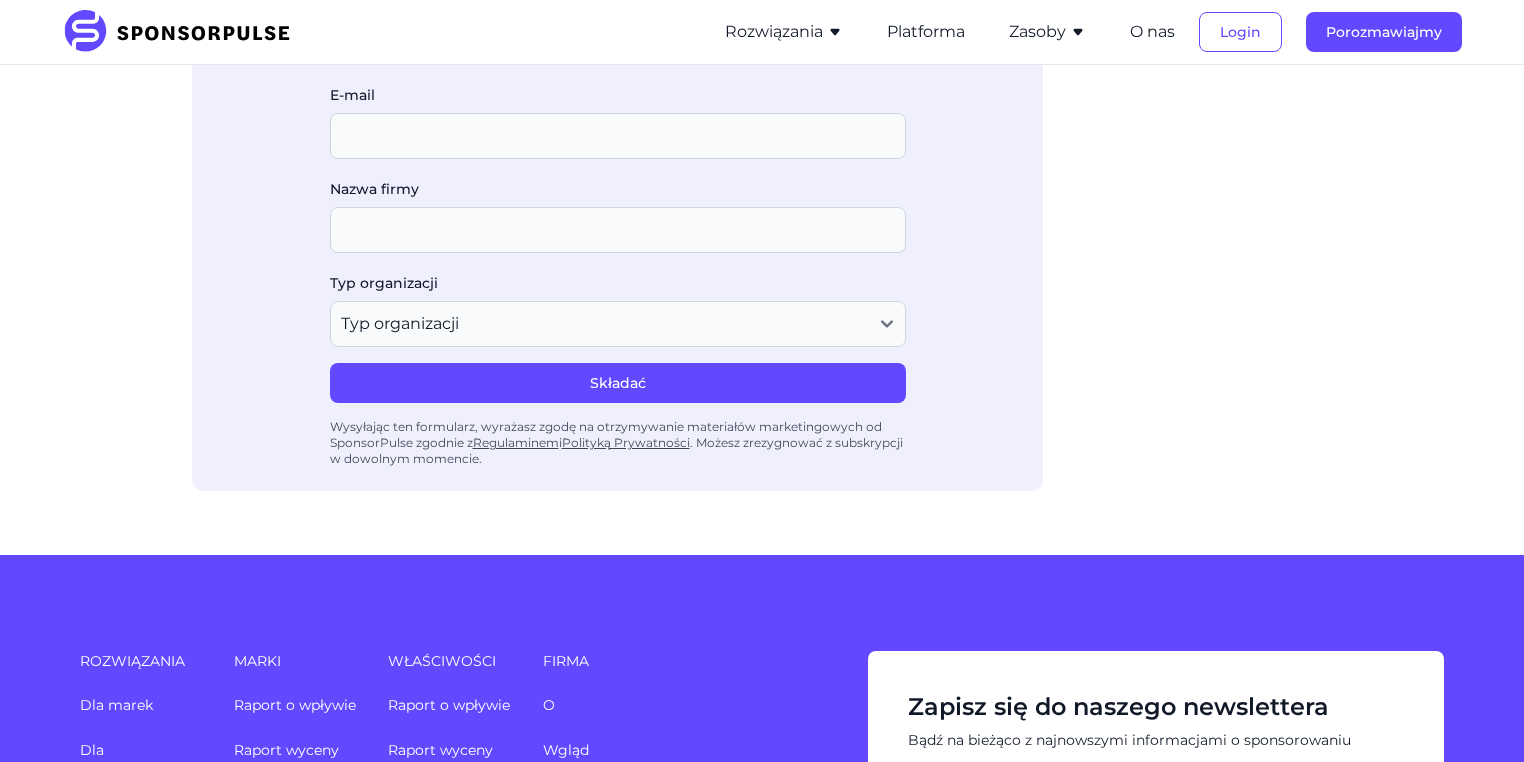 scroll, scrollTop: 2800, scrollLeft: 0, axis: vertical 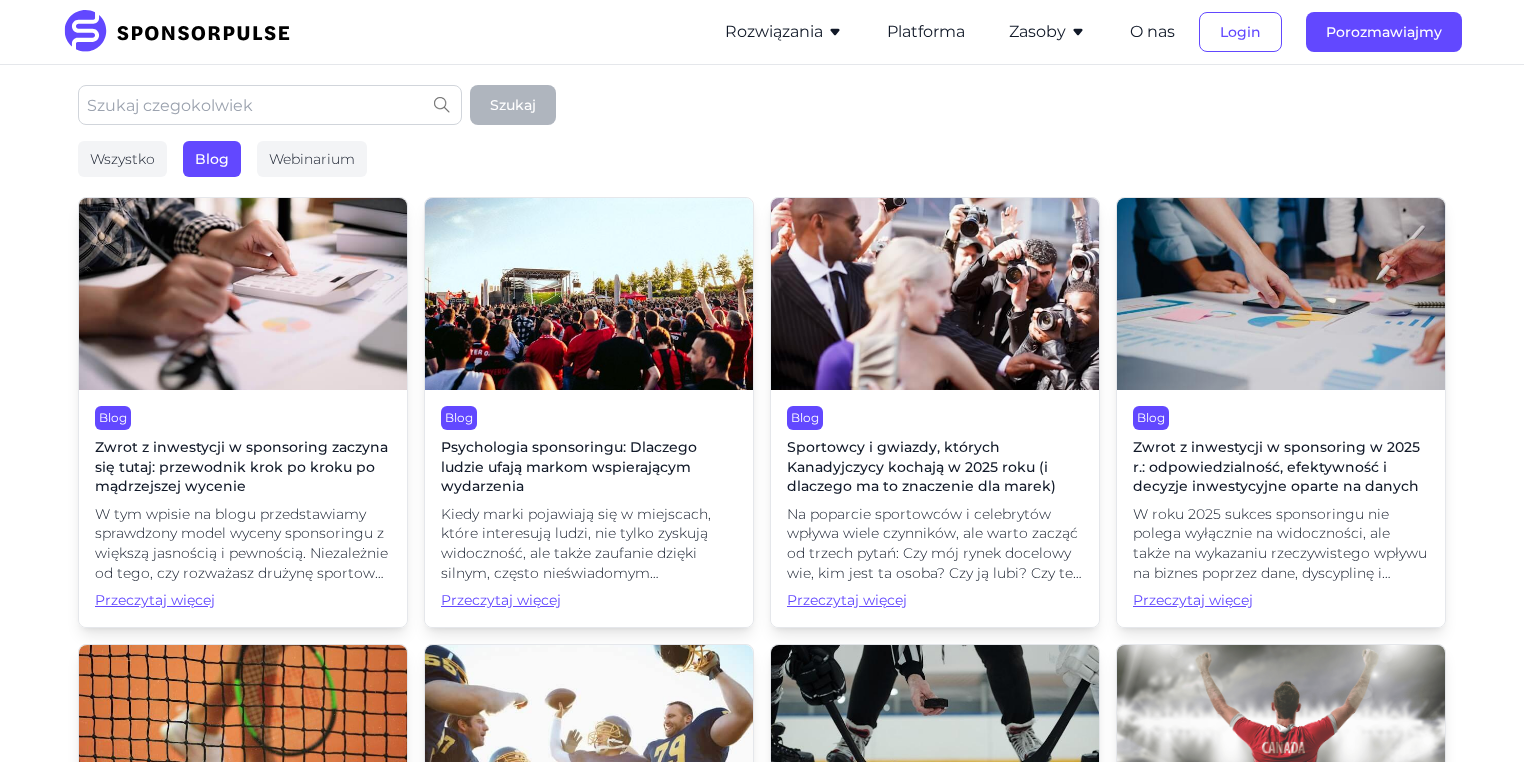 click on "Psychologia sponsoringu: Dlaczego ludzie ufają markom wspierającym wydarzenia" at bounding box center [569, 466] 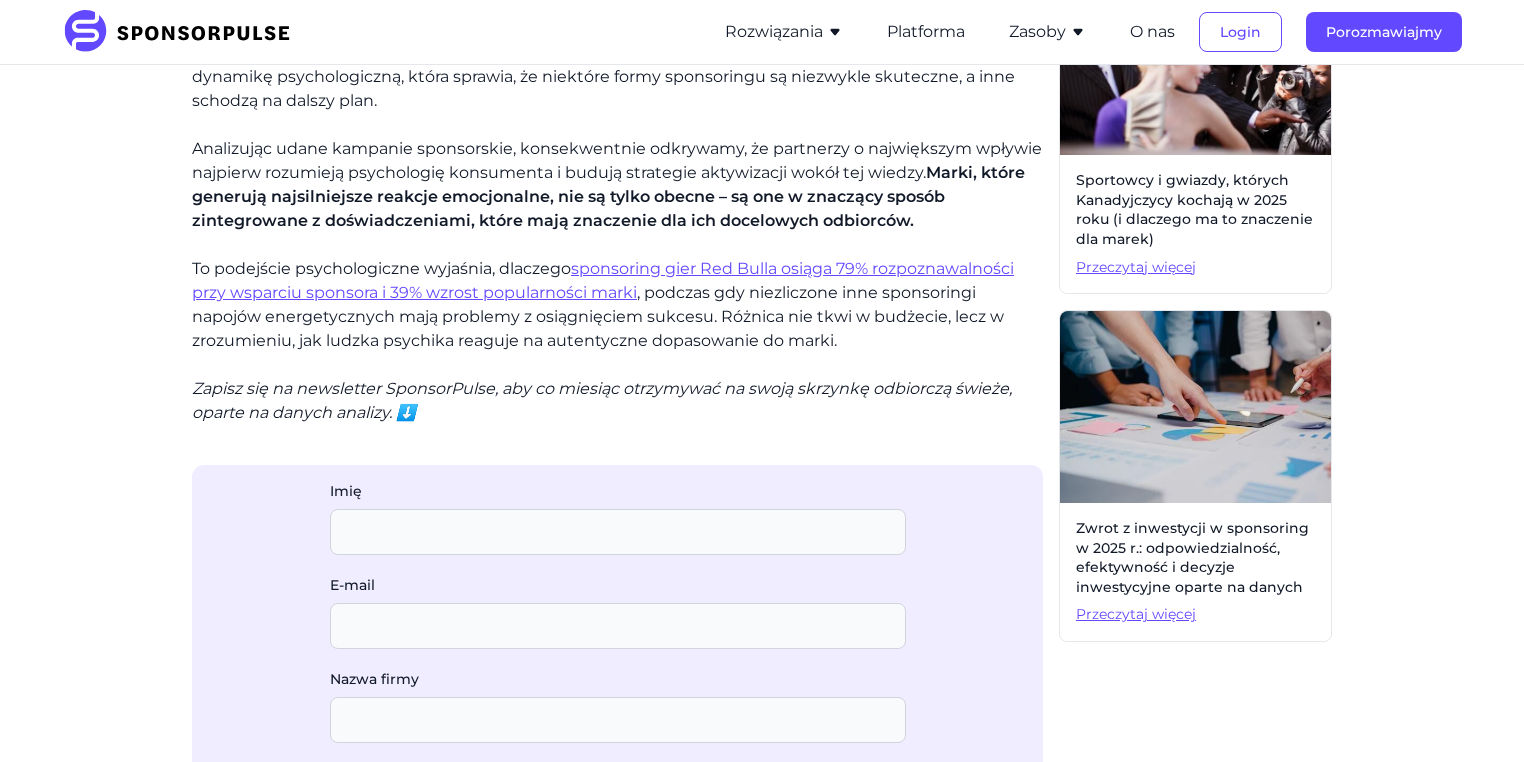 scroll, scrollTop: 1040, scrollLeft: 0, axis: vertical 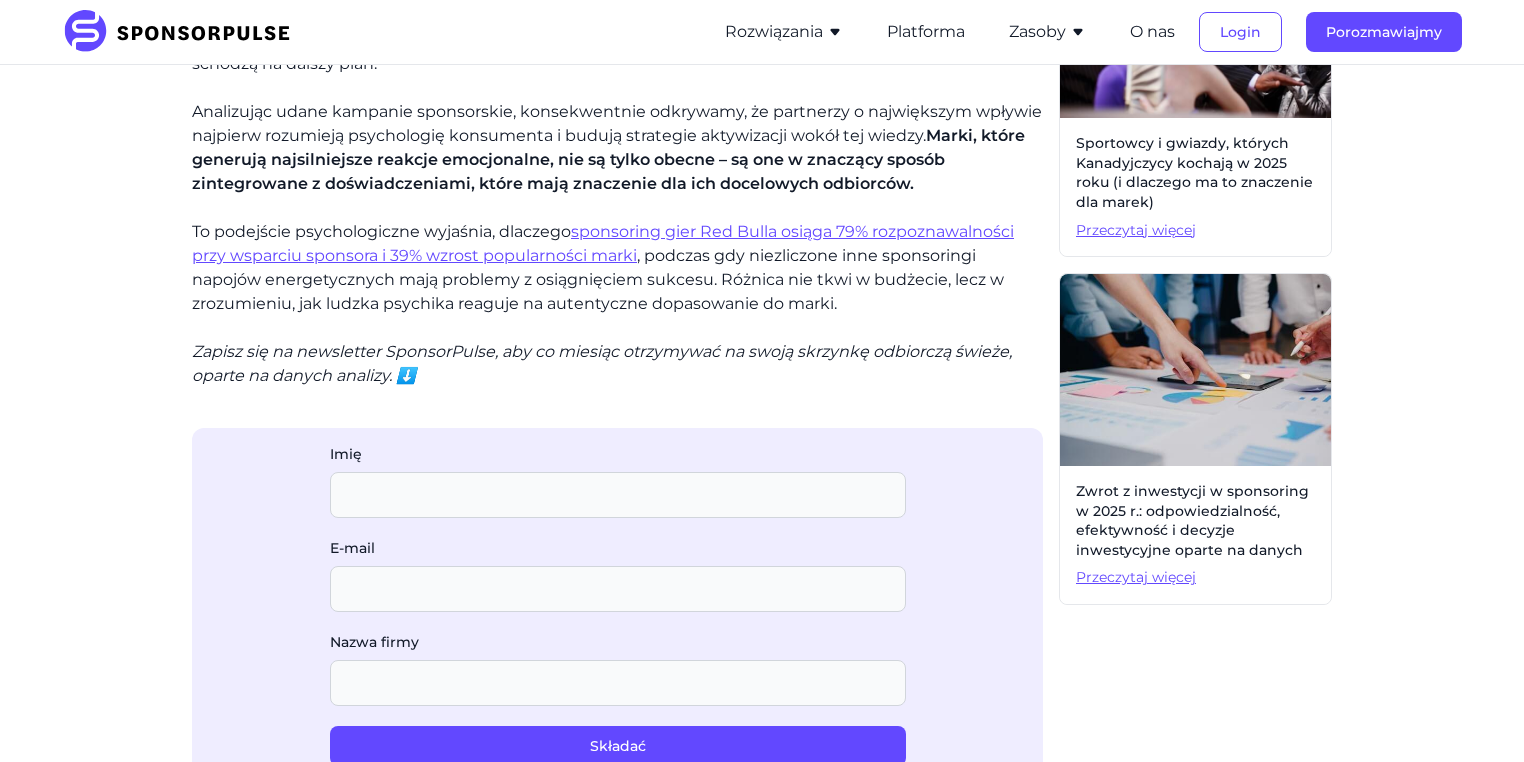 click on "sponsoring gier Red Bulla osiąga 79% rozpoznawalności przy wsparciu sponsora i 39% wzrost popularności marki" at bounding box center (603, 243) 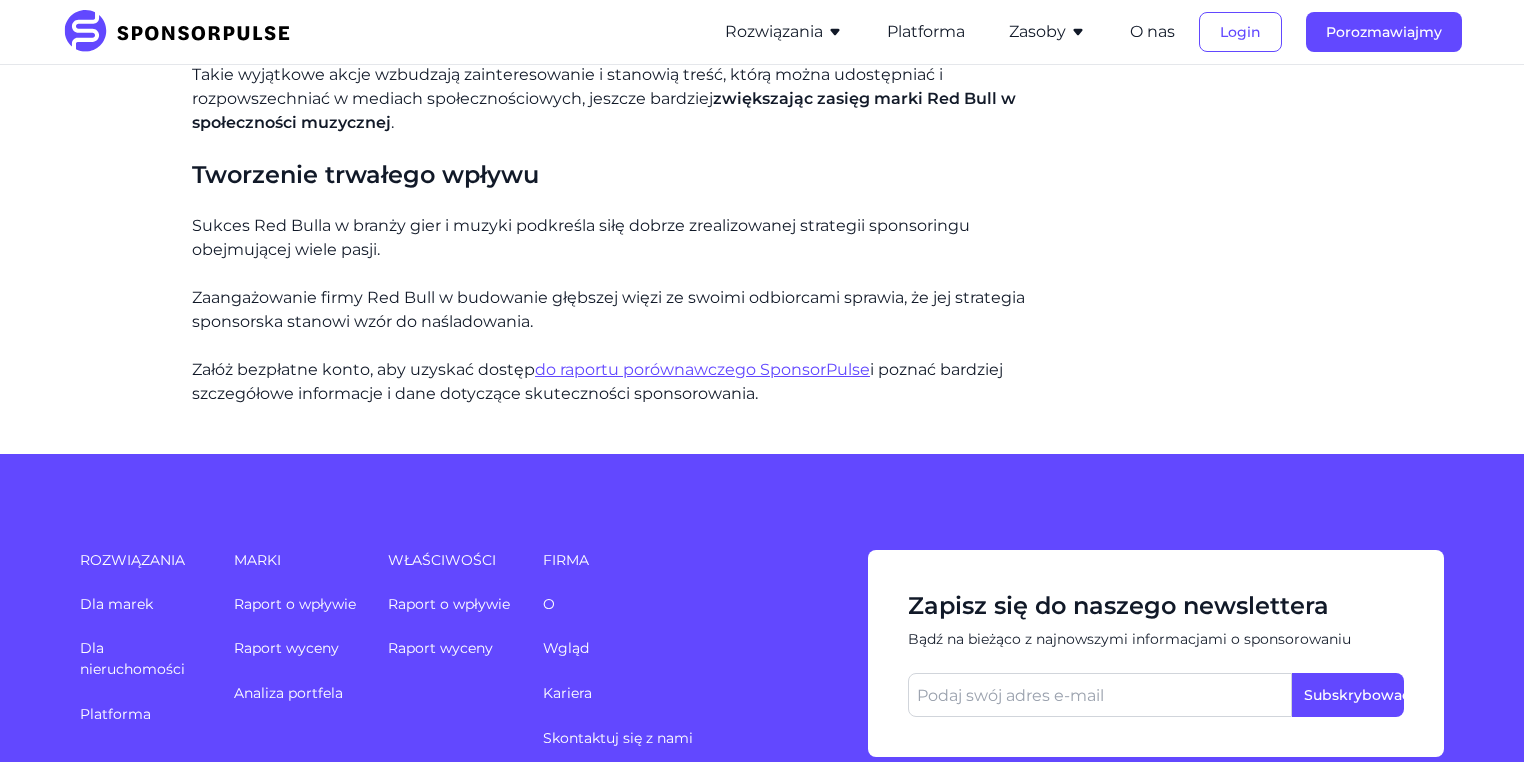 scroll, scrollTop: 3120, scrollLeft: 0, axis: vertical 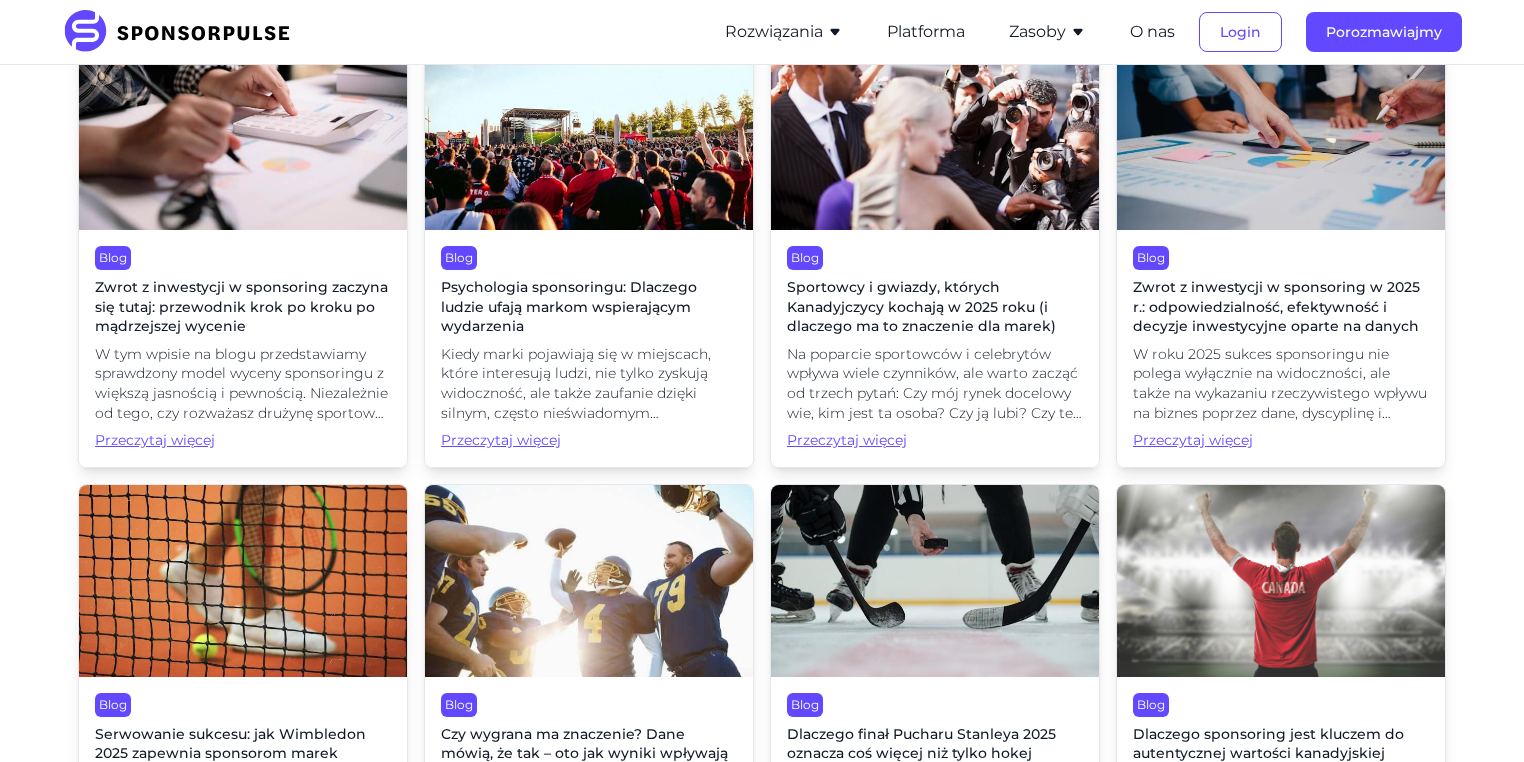 click on "Sportowcy i gwiazdy, których Kanadyjczycy kochają w 2025 roku (i dlaczego ma to znaczenie dla marek)" at bounding box center (921, 306) 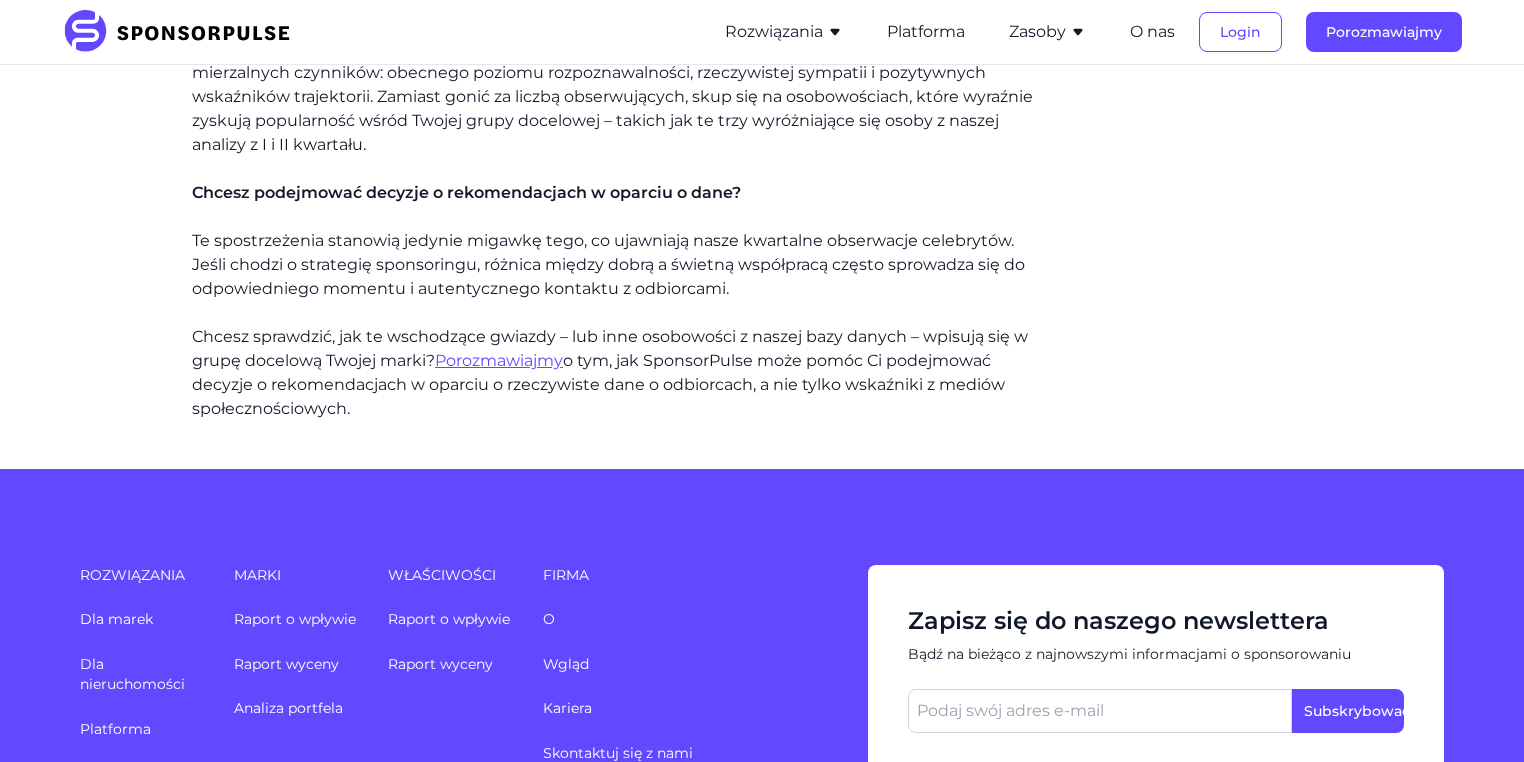 scroll, scrollTop: 1920, scrollLeft: 0, axis: vertical 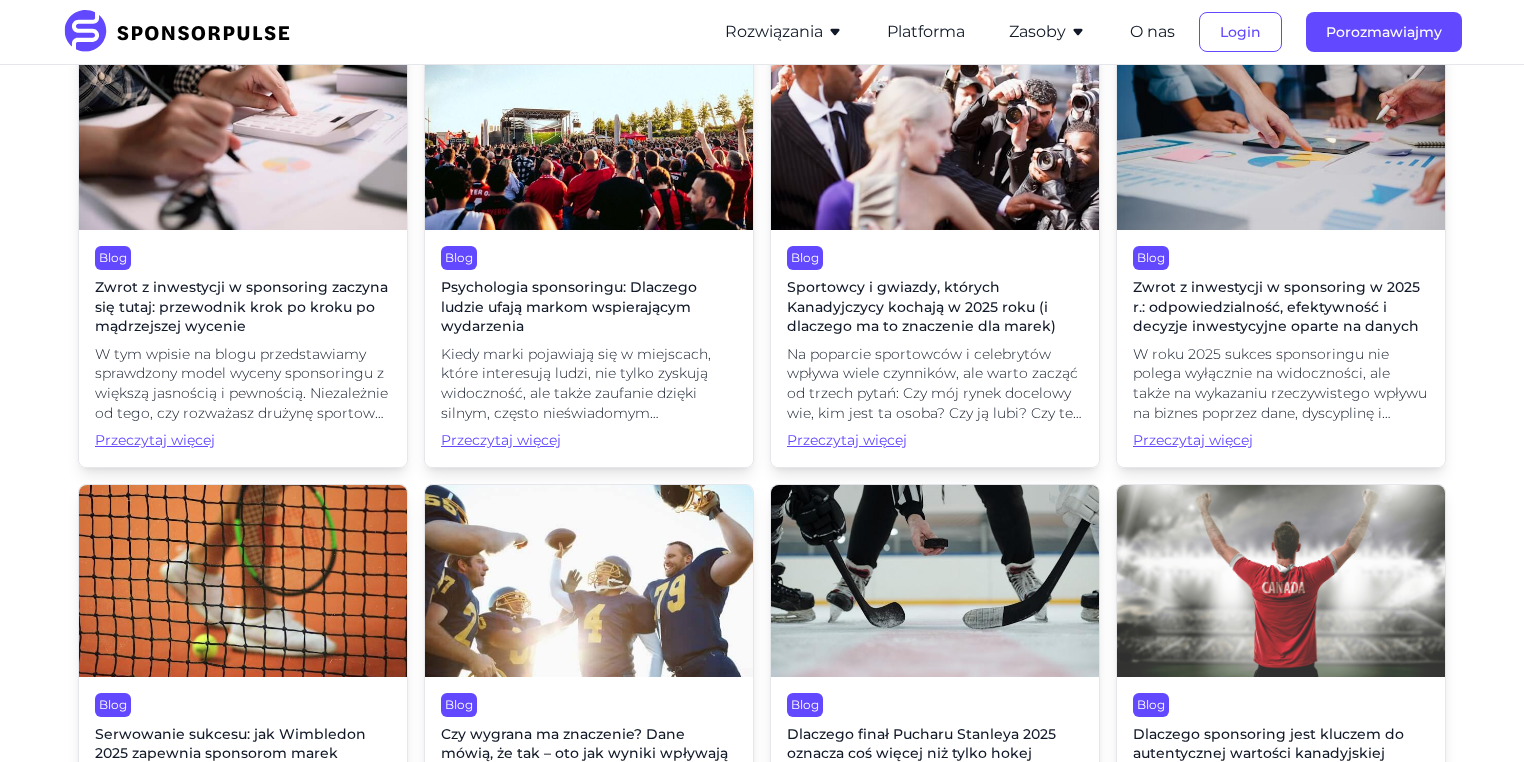click on "Zwrot z inwestycji w sponsoring w 2025 r.: odpowiedzialność, efektywność i decyzje inwestycyjne oparte na danych" at bounding box center [1276, 306] 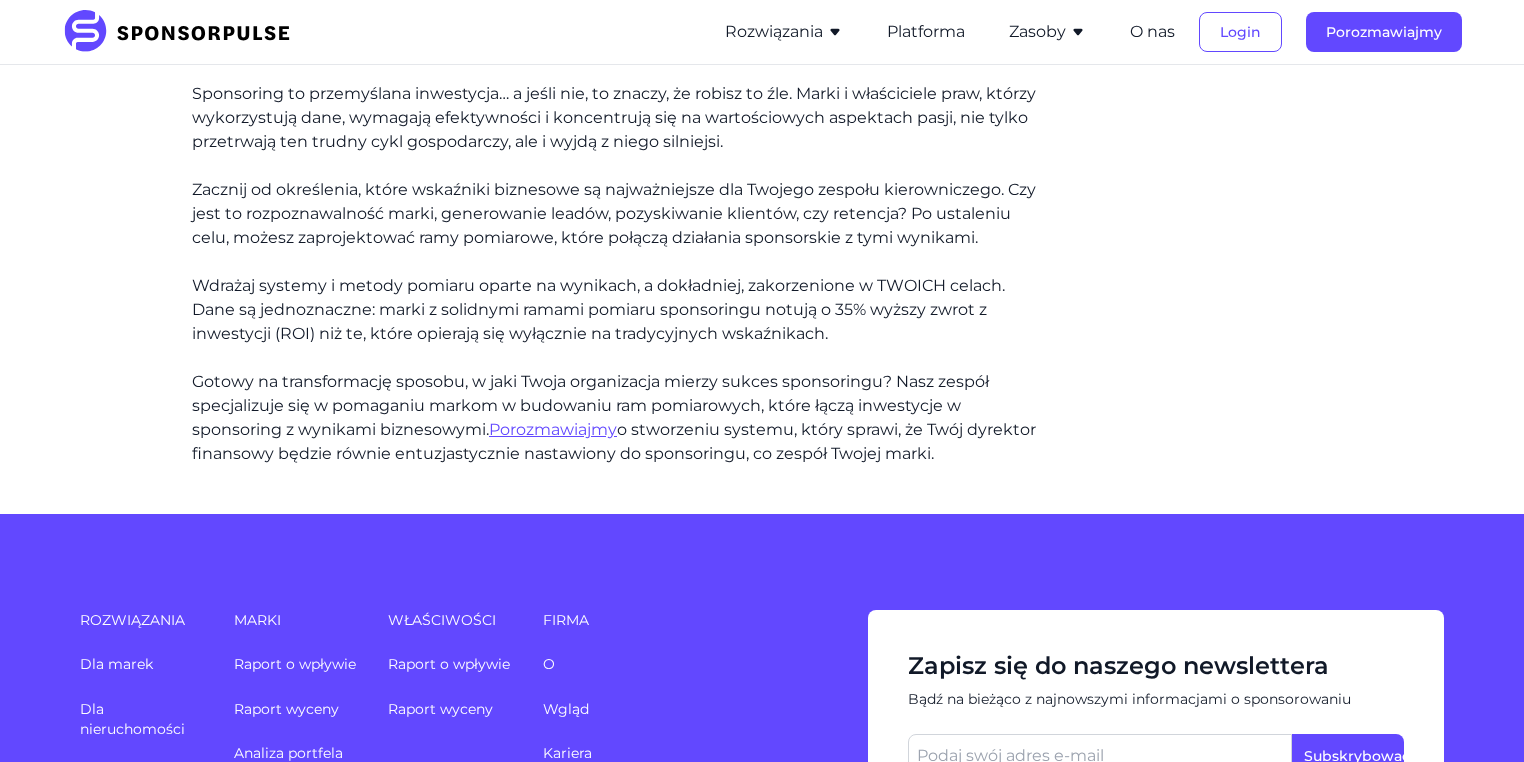 scroll, scrollTop: 2640, scrollLeft: 0, axis: vertical 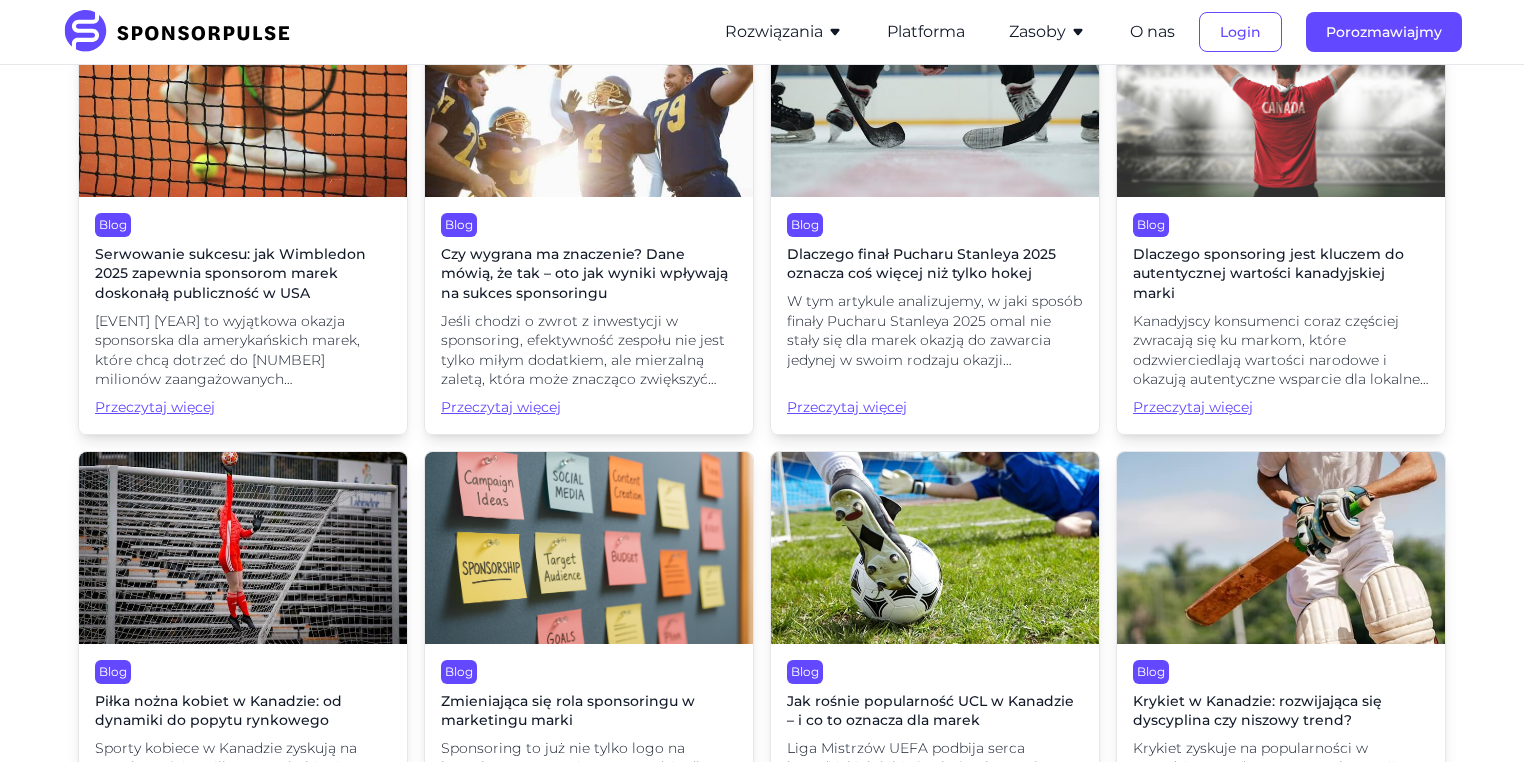 click on "Serwowanie sukcesu: jak Wimbledon 2025 zapewnia sponsorom marek doskonałą publiczność w USA" at bounding box center (230, 273) 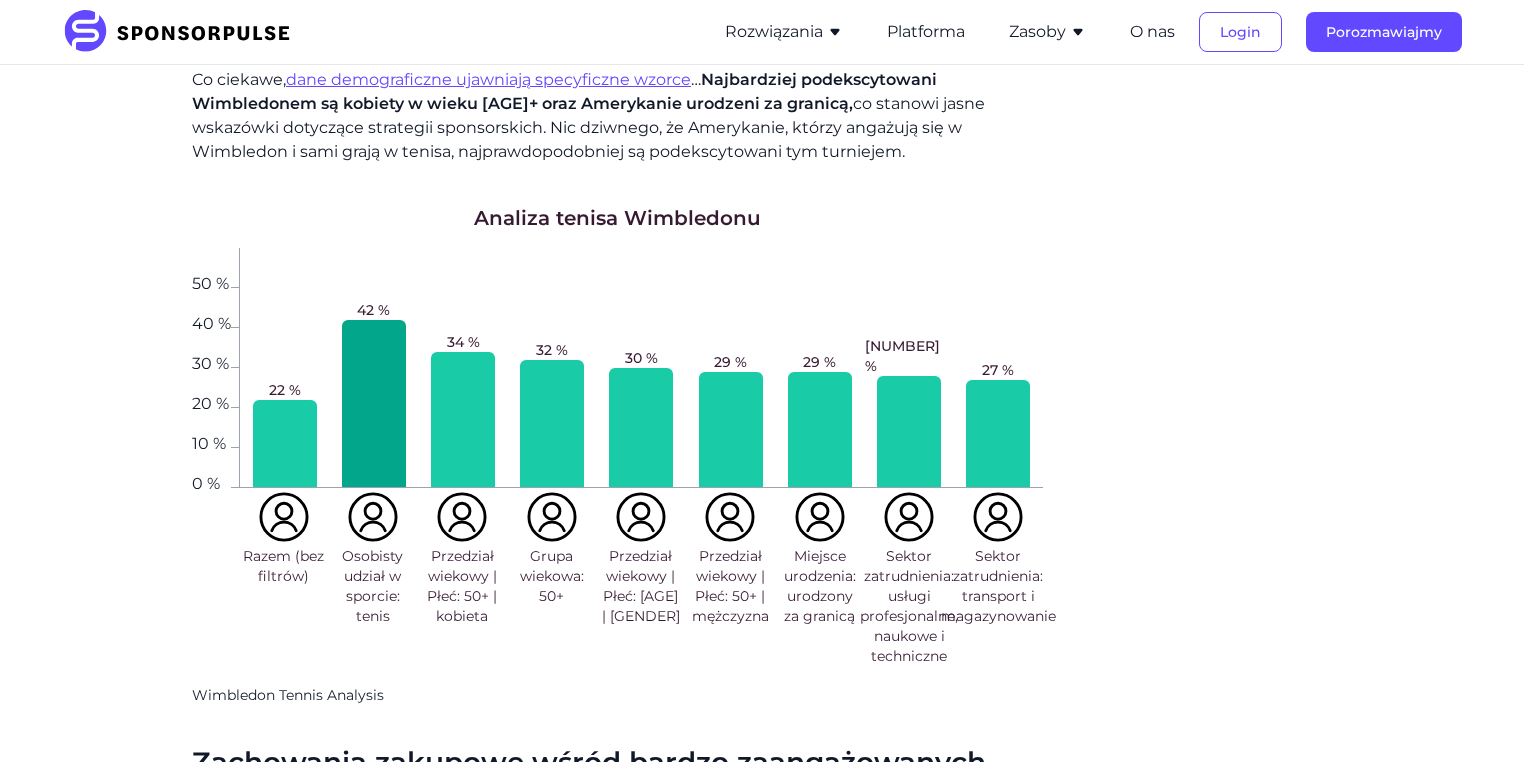 scroll, scrollTop: 1760, scrollLeft: 0, axis: vertical 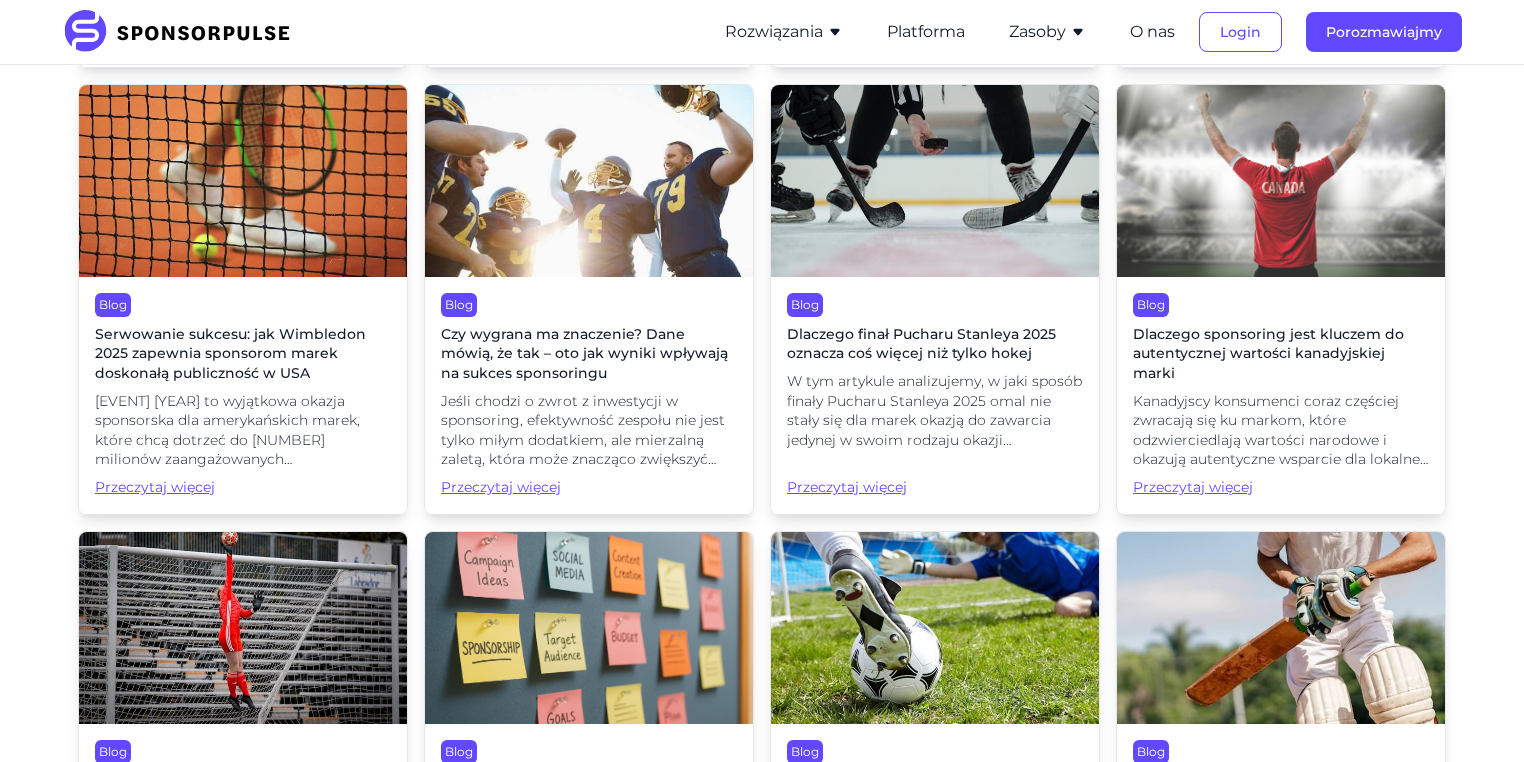 click on "Czy wygrana ma znaczenie? Dane mówią, że tak – oto jak wyniki wpływają na sukces sponsoringu" at bounding box center [584, 353] 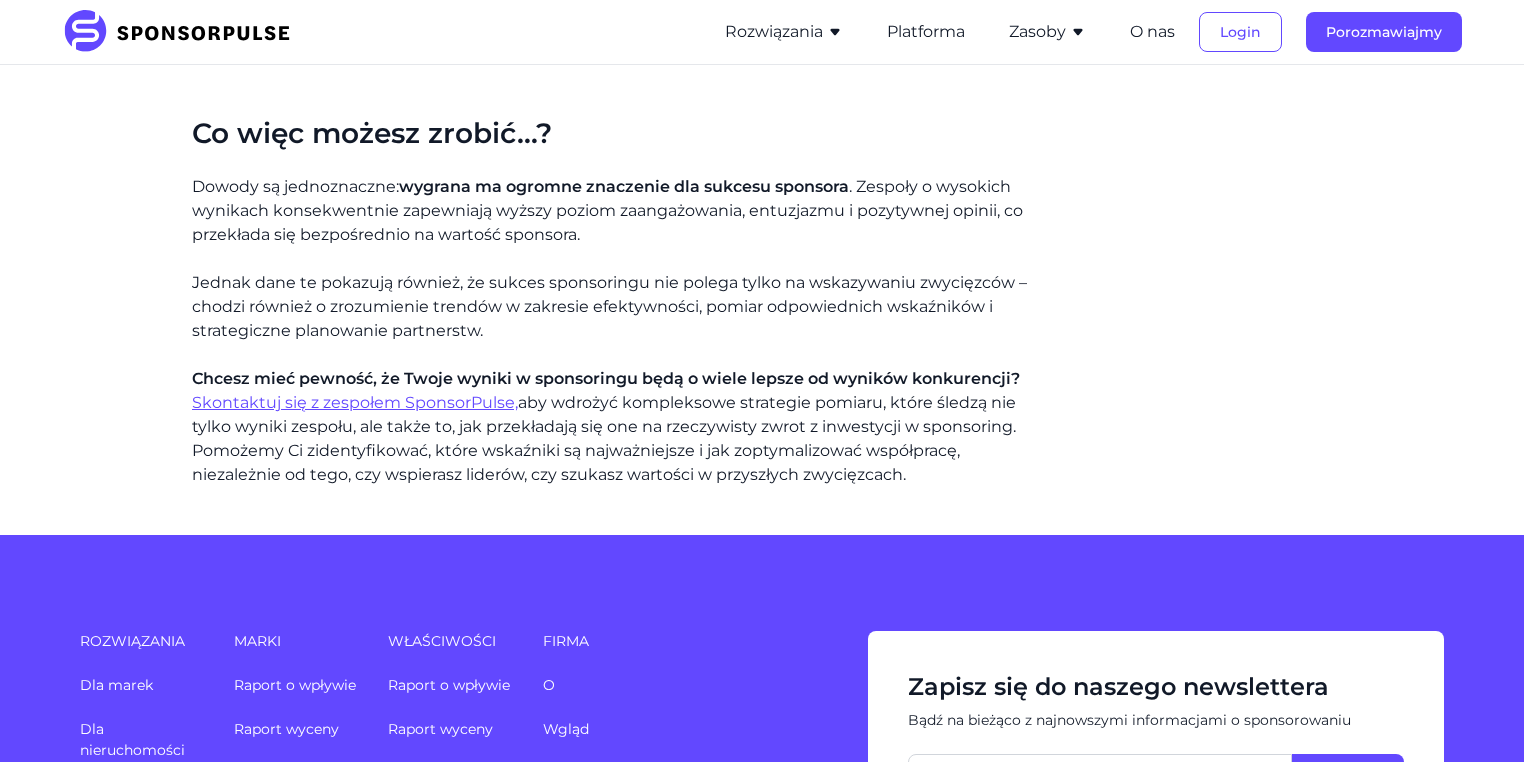 scroll, scrollTop: 5360, scrollLeft: 0, axis: vertical 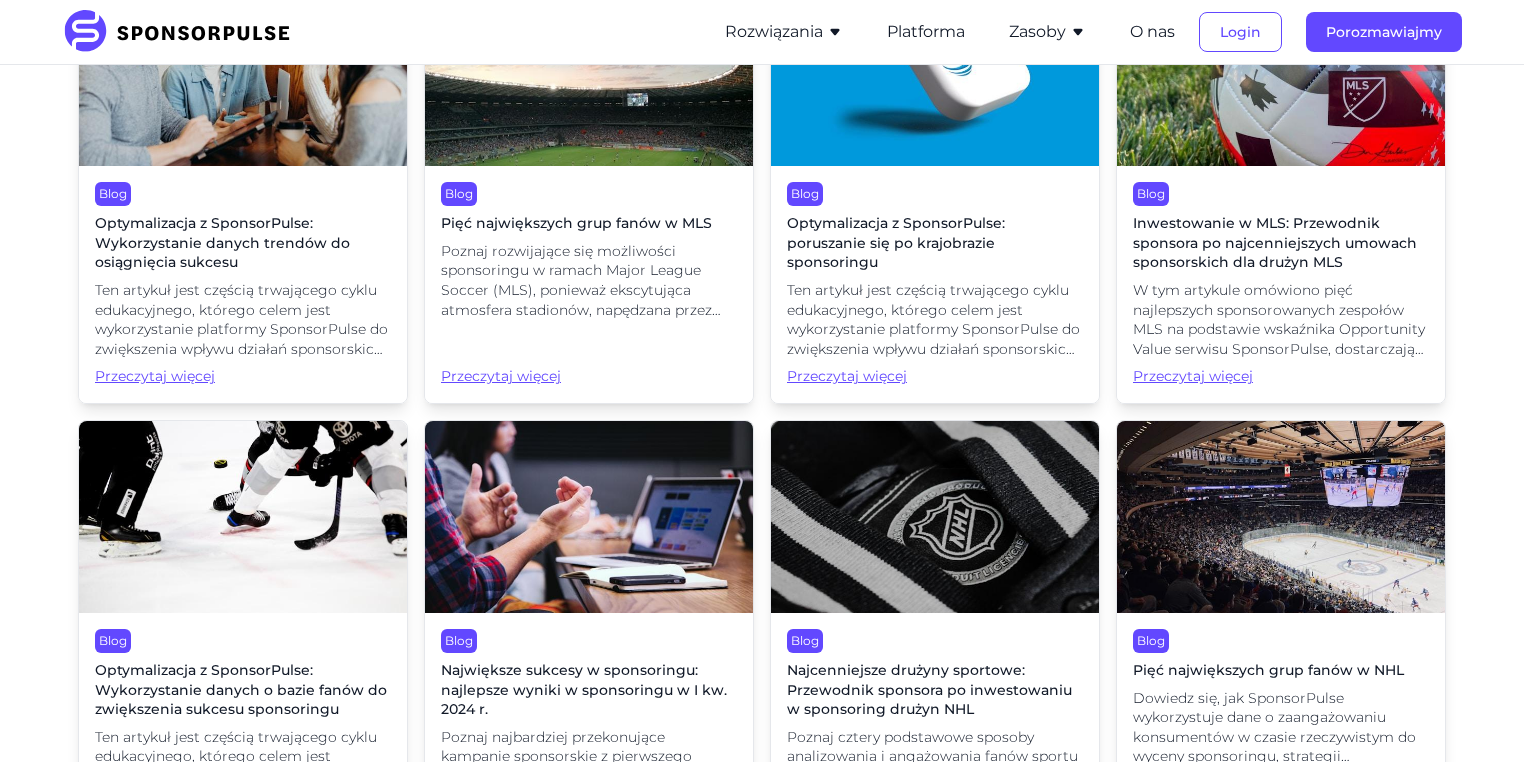 click on "Optymalizacja z SponsorPulse: poruszanie się po krajobrazie sponsoringu" at bounding box center [896, 242] 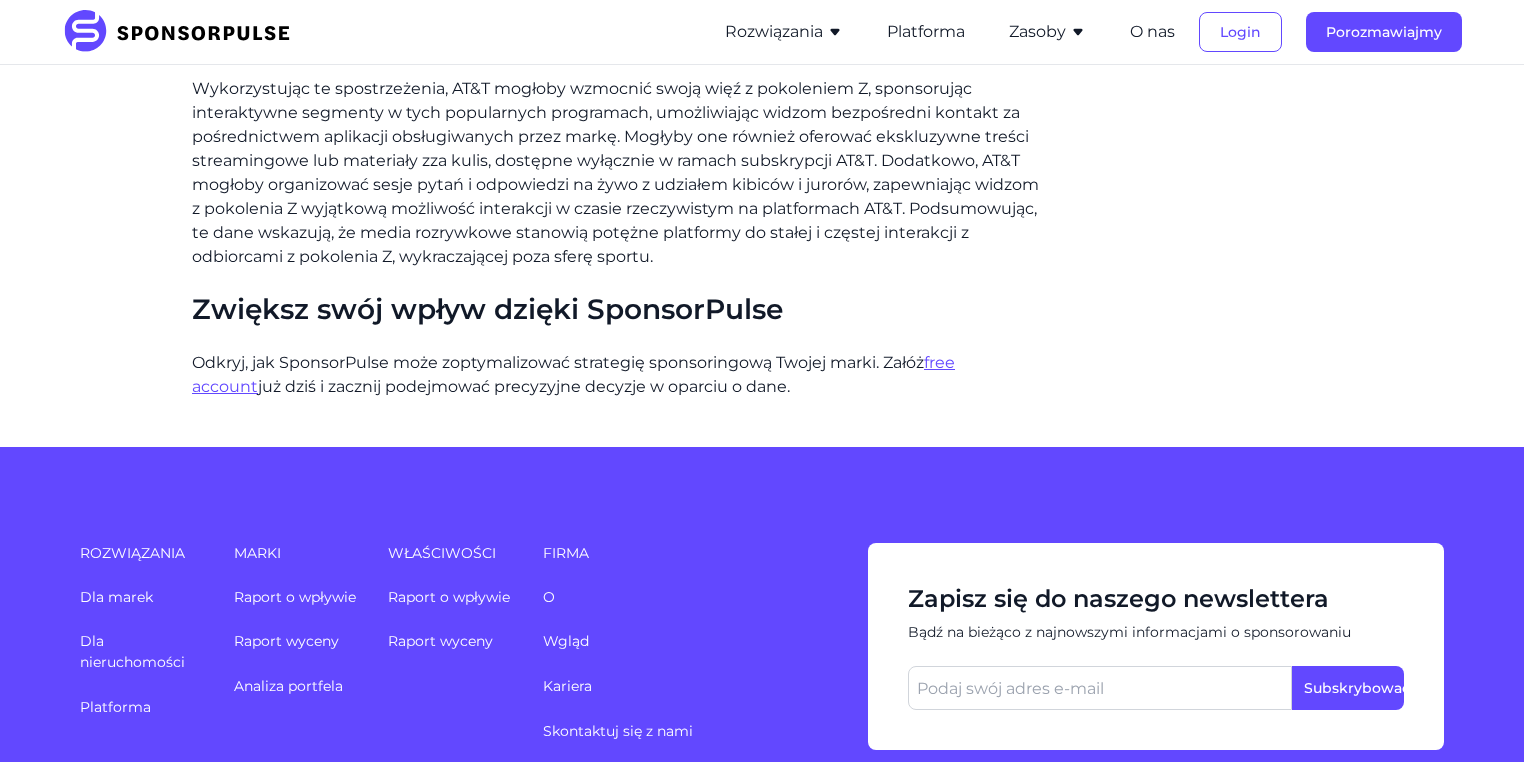 scroll, scrollTop: 3360, scrollLeft: 0, axis: vertical 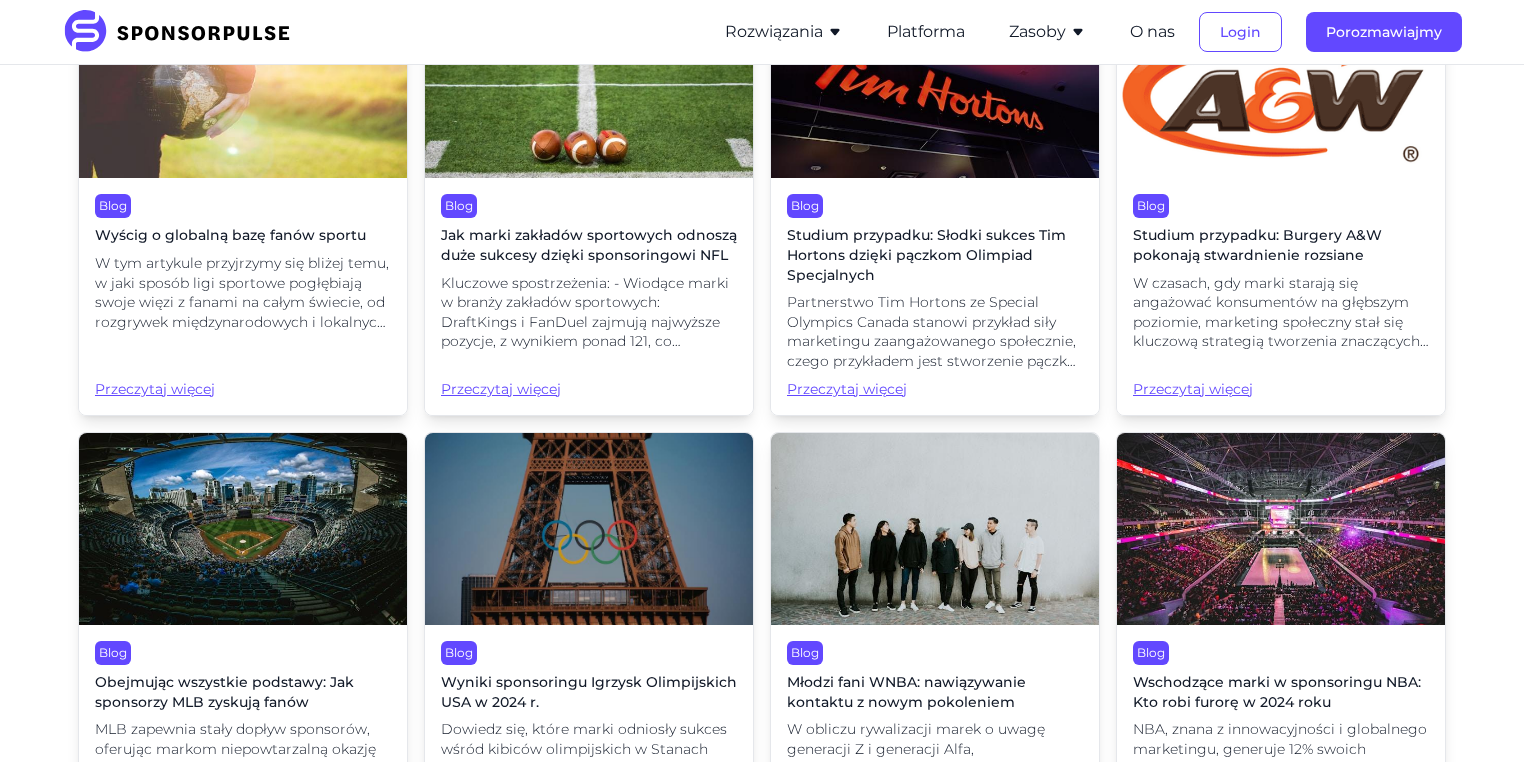click on "Wyścig o globalną bazę fanów sportu" at bounding box center [230, 235] 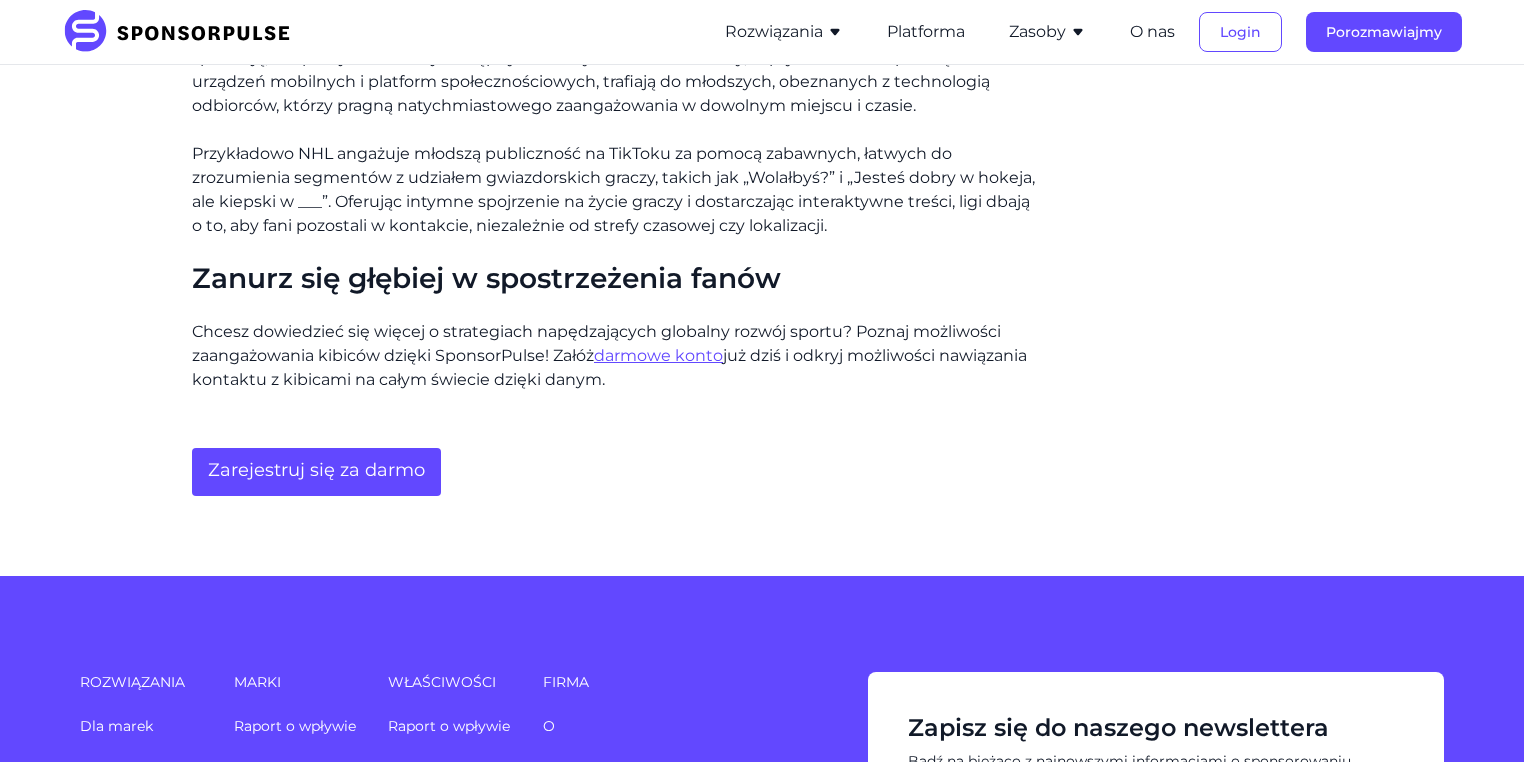 scroll, scrollTop: 1760, scrollLeft: 0, axis: vertical 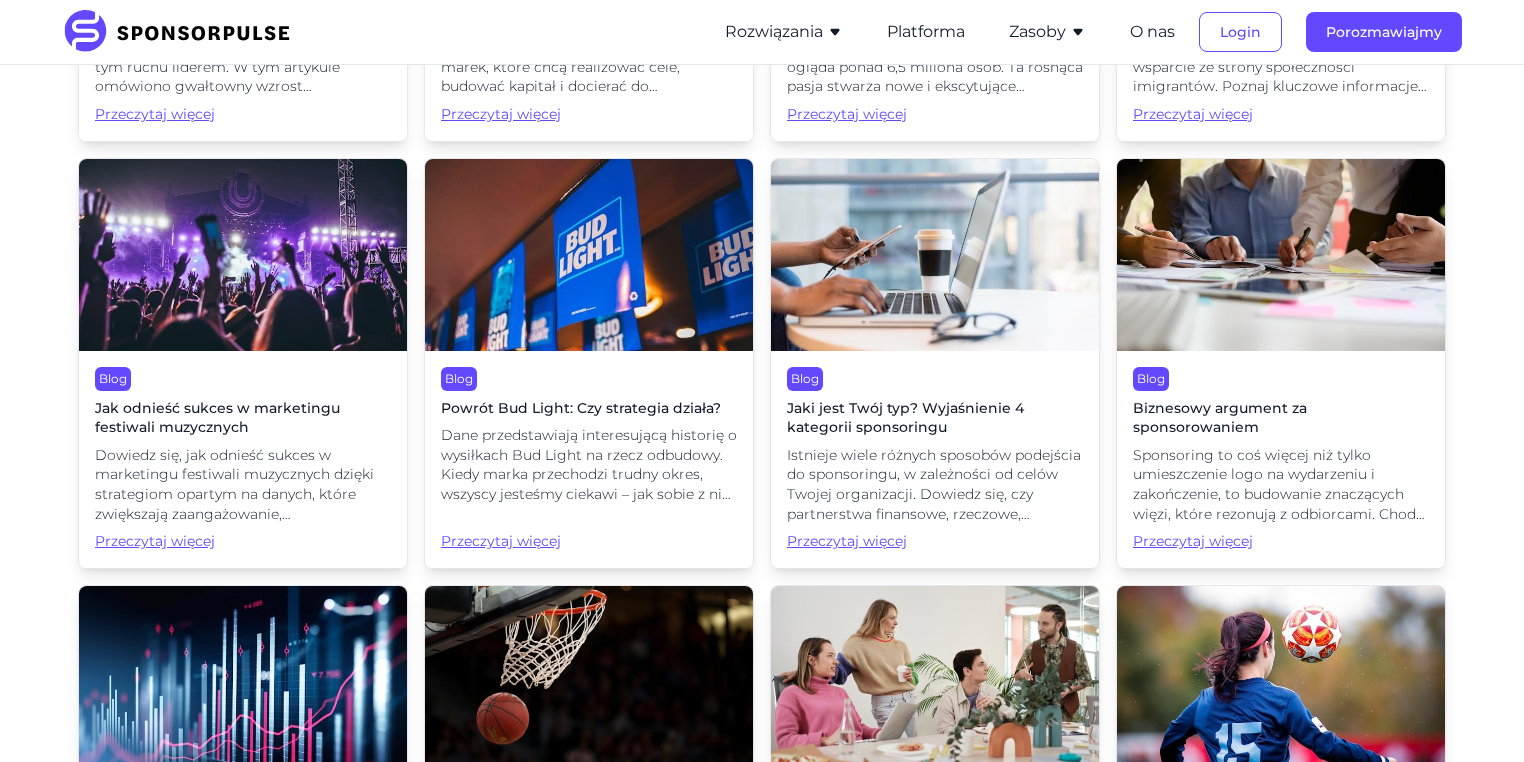 click on "Blog Biznesowy argument za sponsorowaniem Sponsoring to coś więcej niż tylko umieszczenie logo na wydarzeniu i zakończenie, to budowanie znaczących więzi, które rezonują z odbiorcami. Chodzi o budowanie relacji, kształtowanie percepcji konsumentów i generowanie wymiernych korzyści biznesowych. W dzisiejszych burzliwych wodach marketingowych tradycyjna reklama ciężko pracuje, aby utrzymać się na powierzchni. Sponsoring natomiast to płynięcie z falą, sterowanie nurtem w obiecującym kierunku. Co zatem sprawia, że sponsoring jest skuteczny? Przeczytaj więcej" at bounding box center (1281, 459) 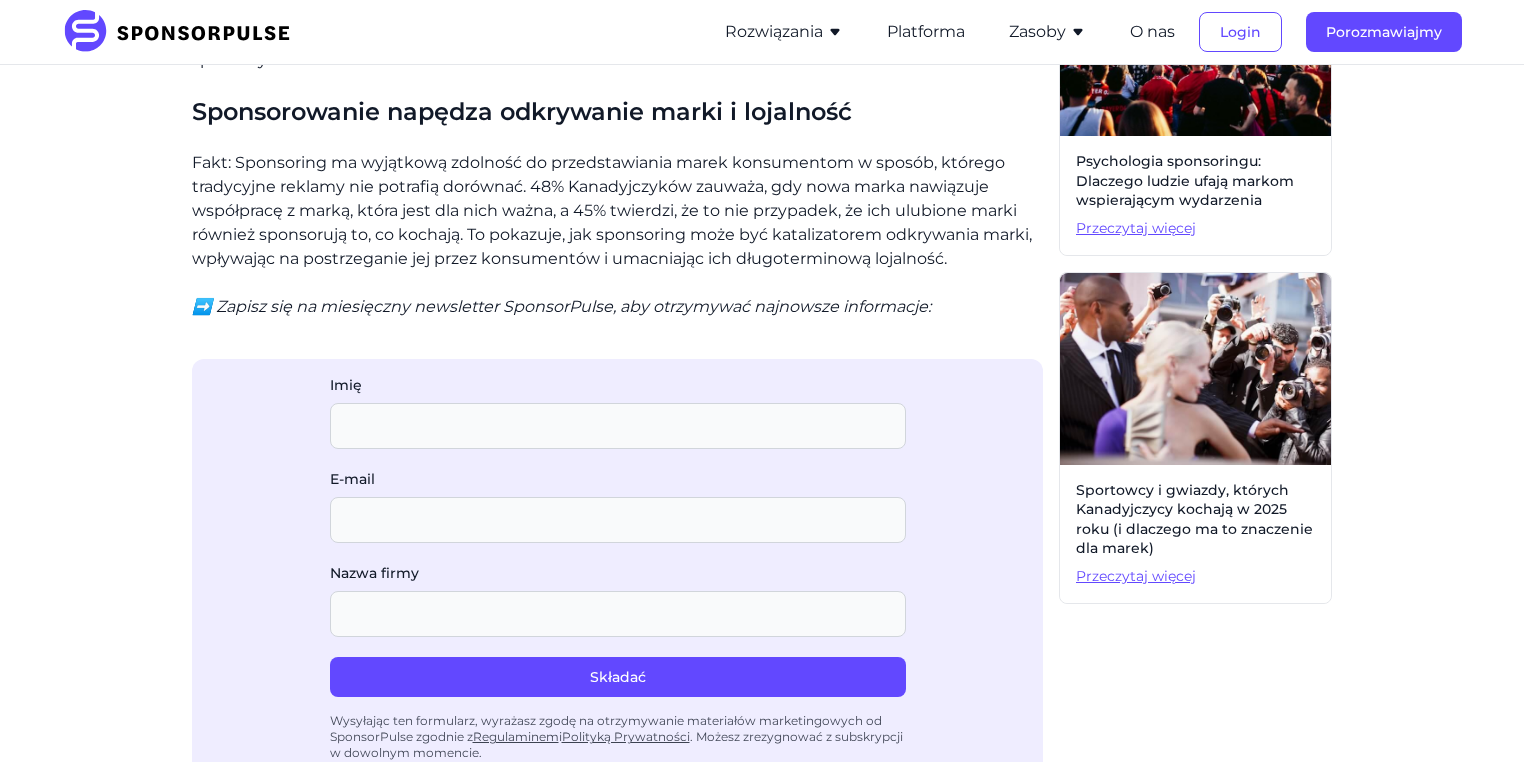 scroll, scrollTop: 1040, scrollLeft: 0, axis: vertical 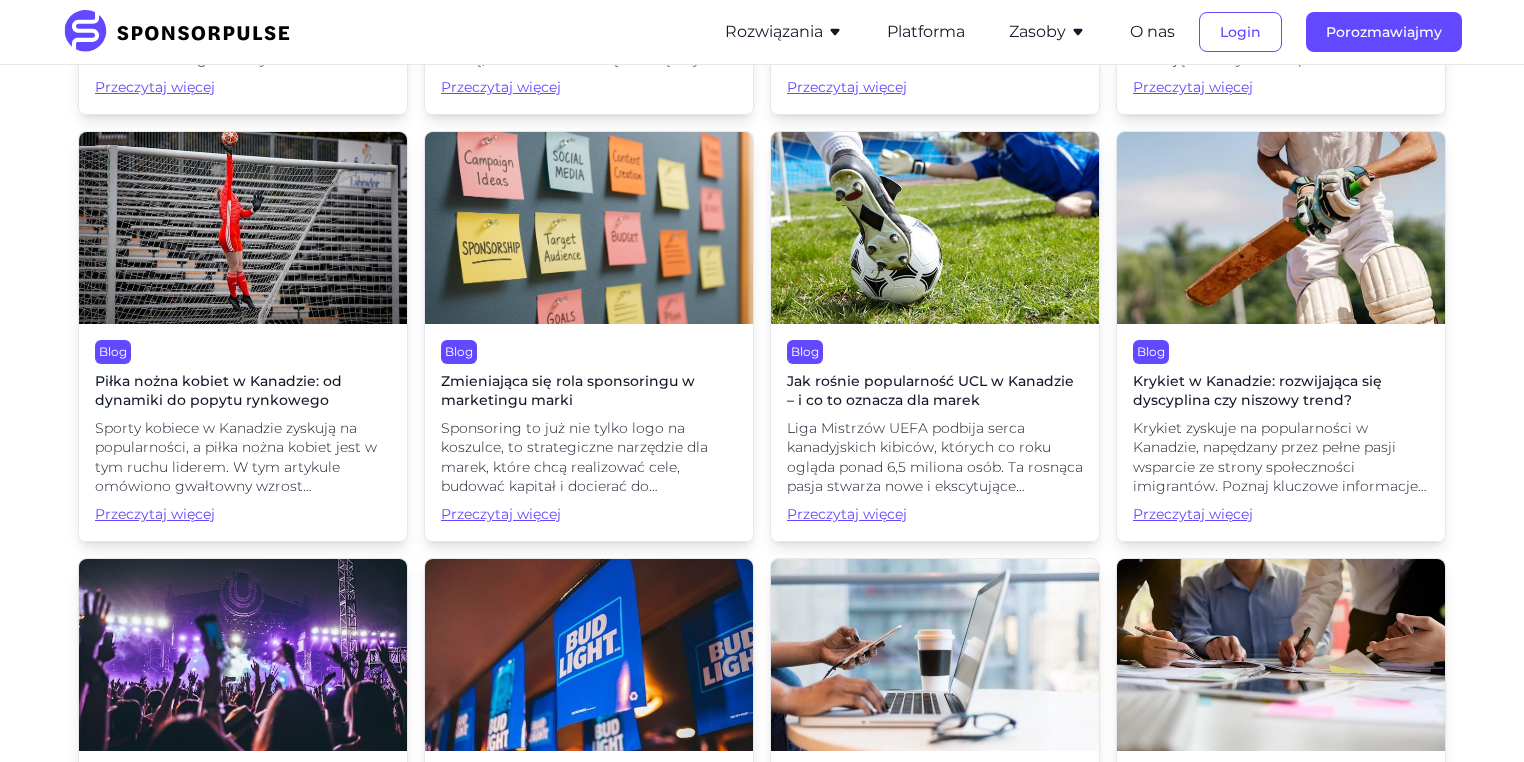 click on "Zmieniająca się rola sponsoringu w marketingu marki" at bounding box center [568, 391] 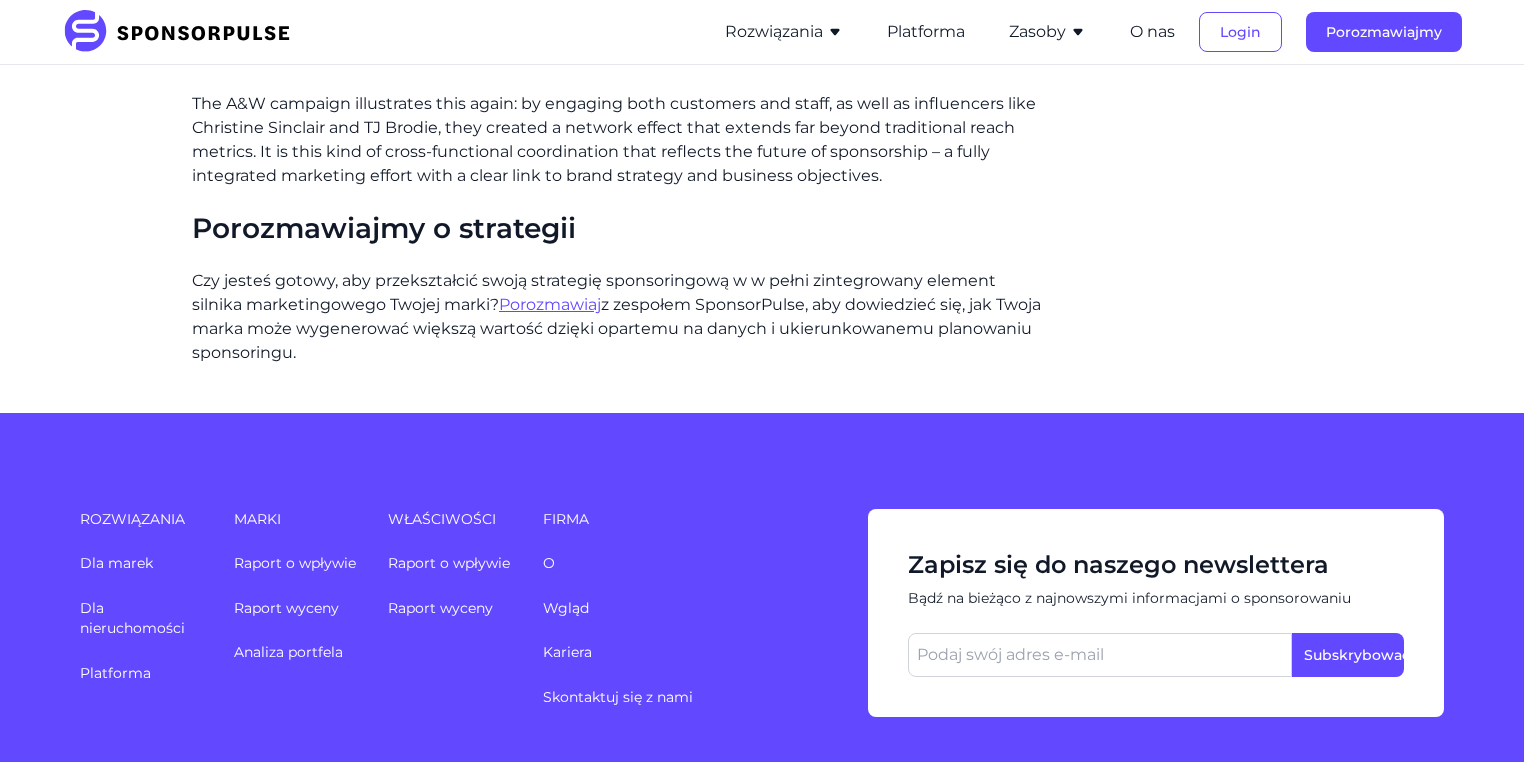scroll, scrollTop: 1760, scrollLeft: 0, axis: vertical 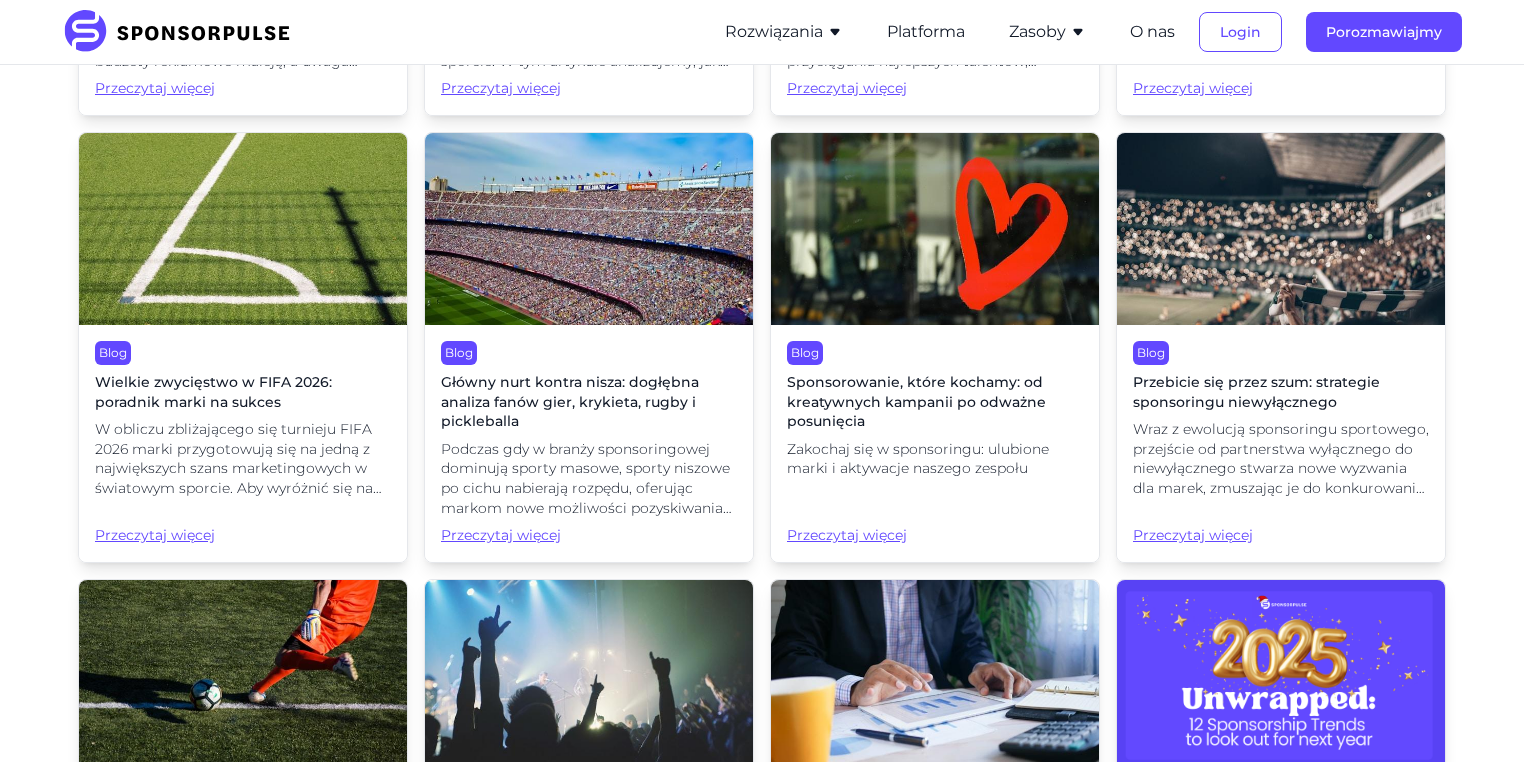 click on "Wielkie zwycięstwo w FIFA 2026: poradnik marki na sukces" at bounding box center (213, 392) 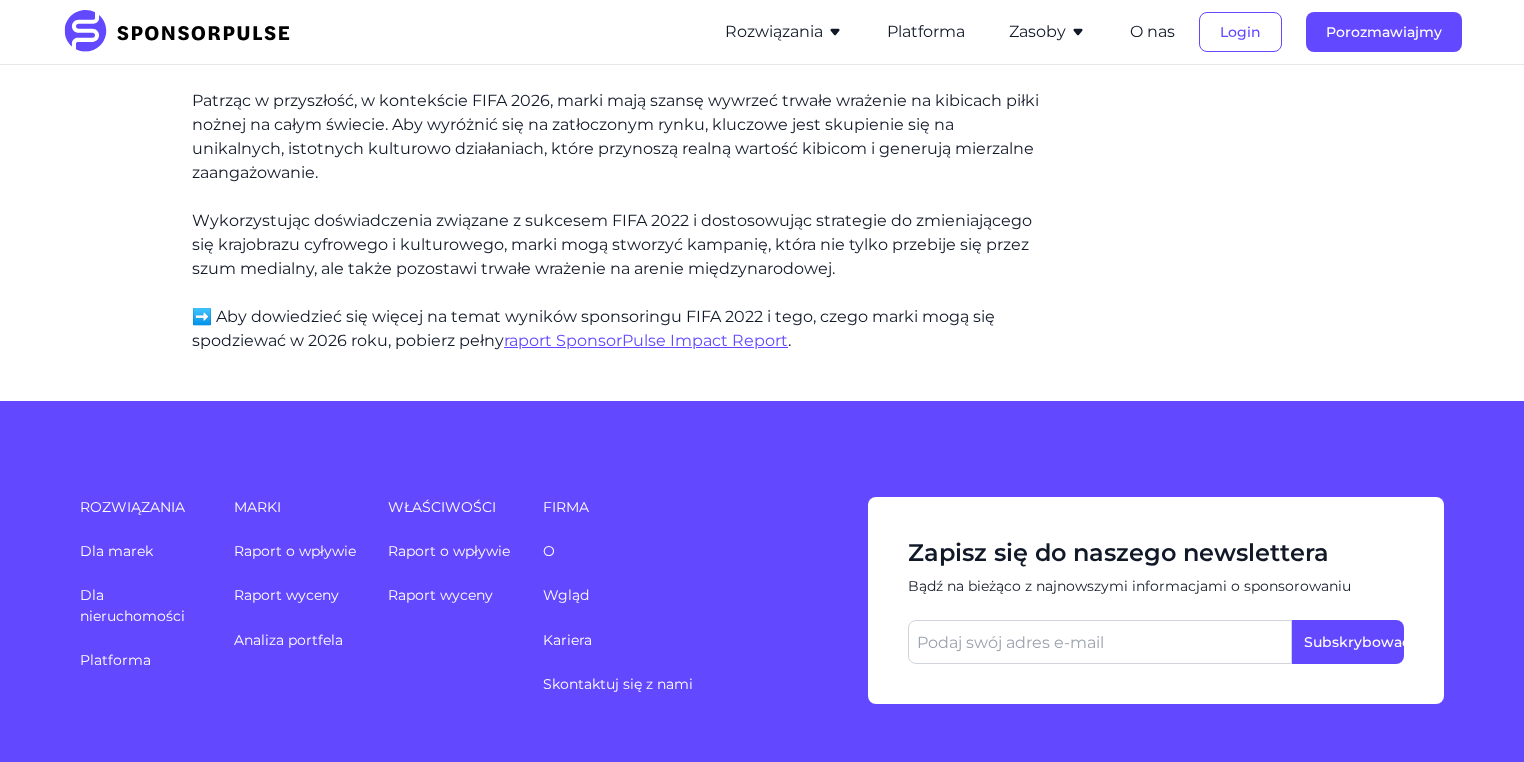 scroll, scrollTop: 2080, scrollLeft: 0, axis: vertical 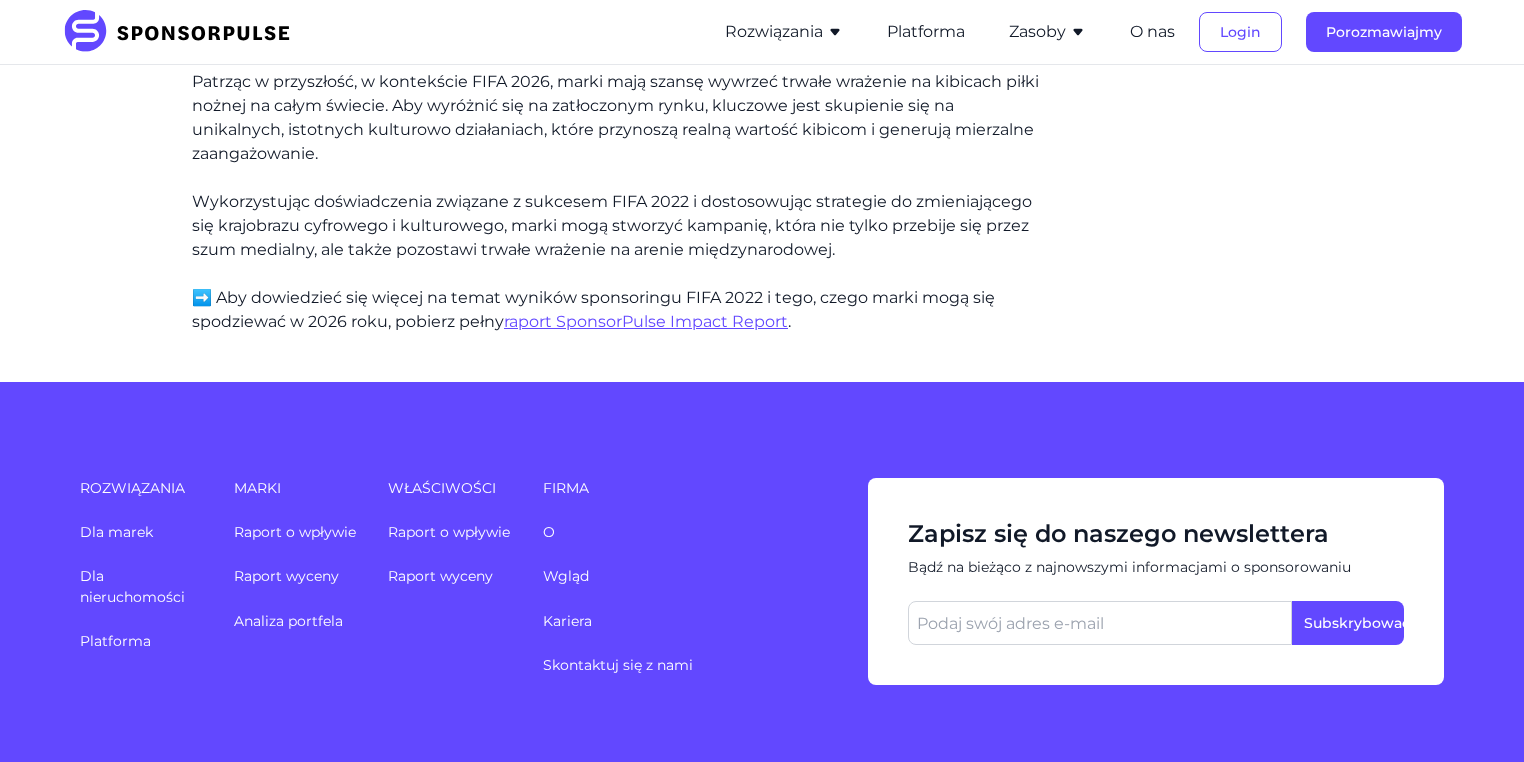 click on "raport SponsorPulse Impact Report" at bounding box center [646, 321] 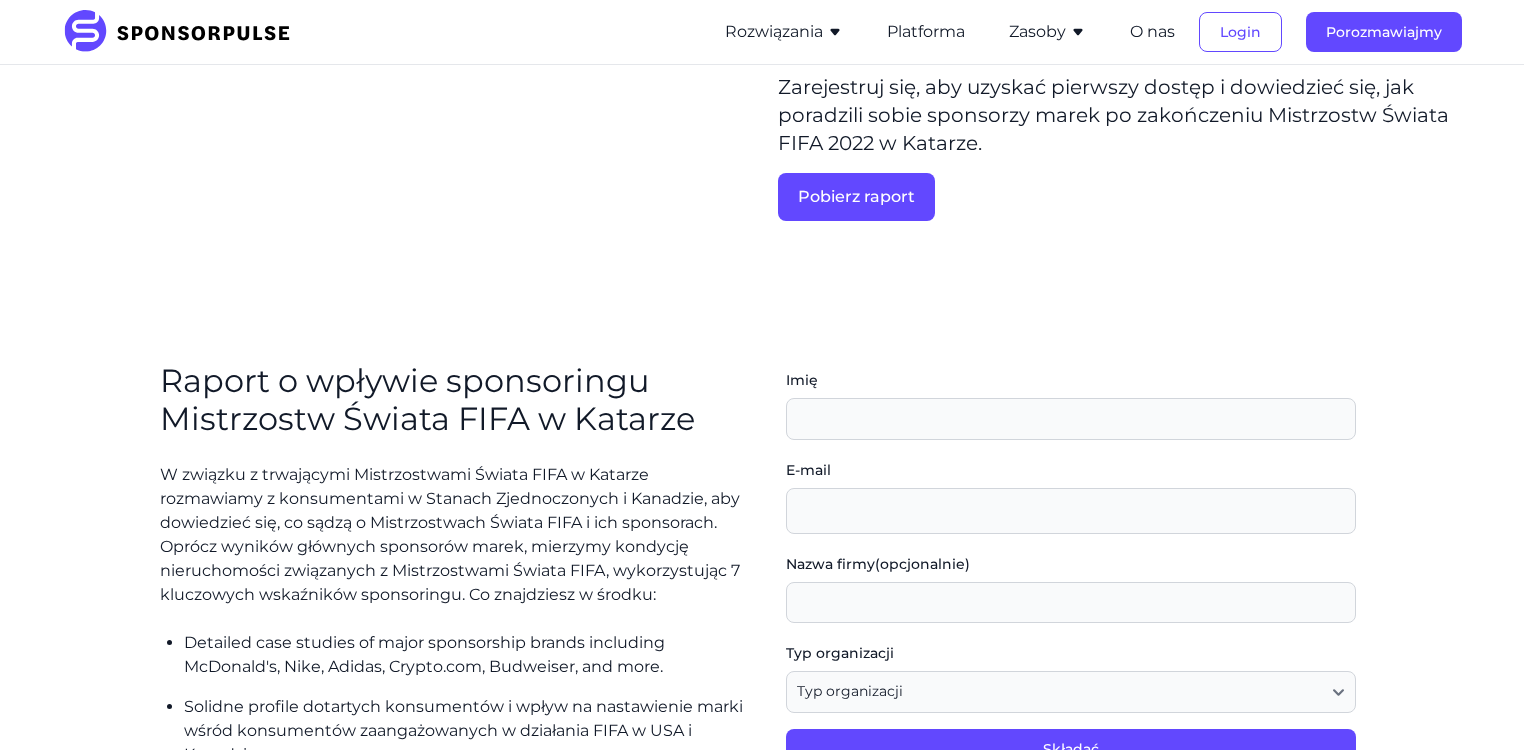 scroll, scrollTop: 240, scrollLeft: 0, axis: vertical 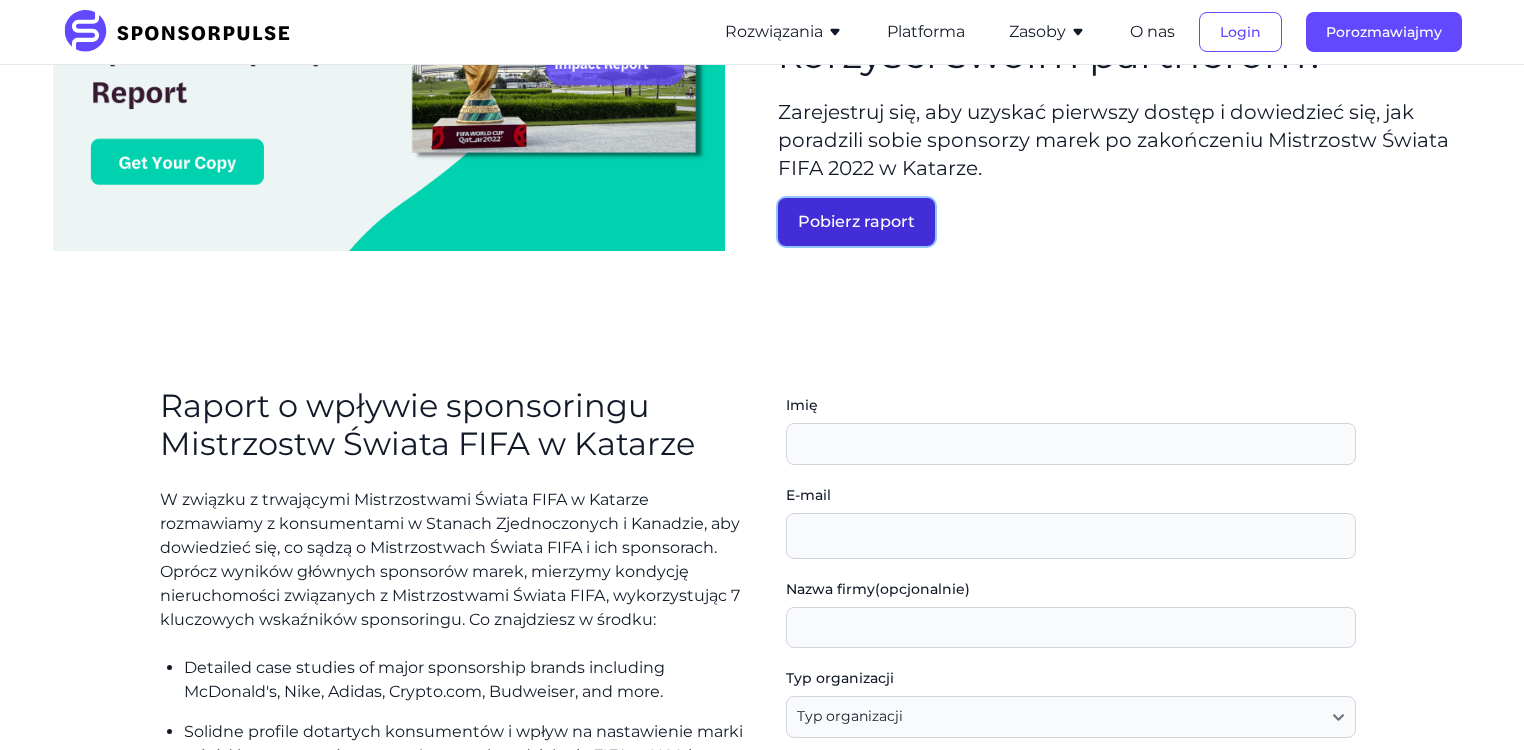click on "Pobierz raport" at bounding box center (856, 221) 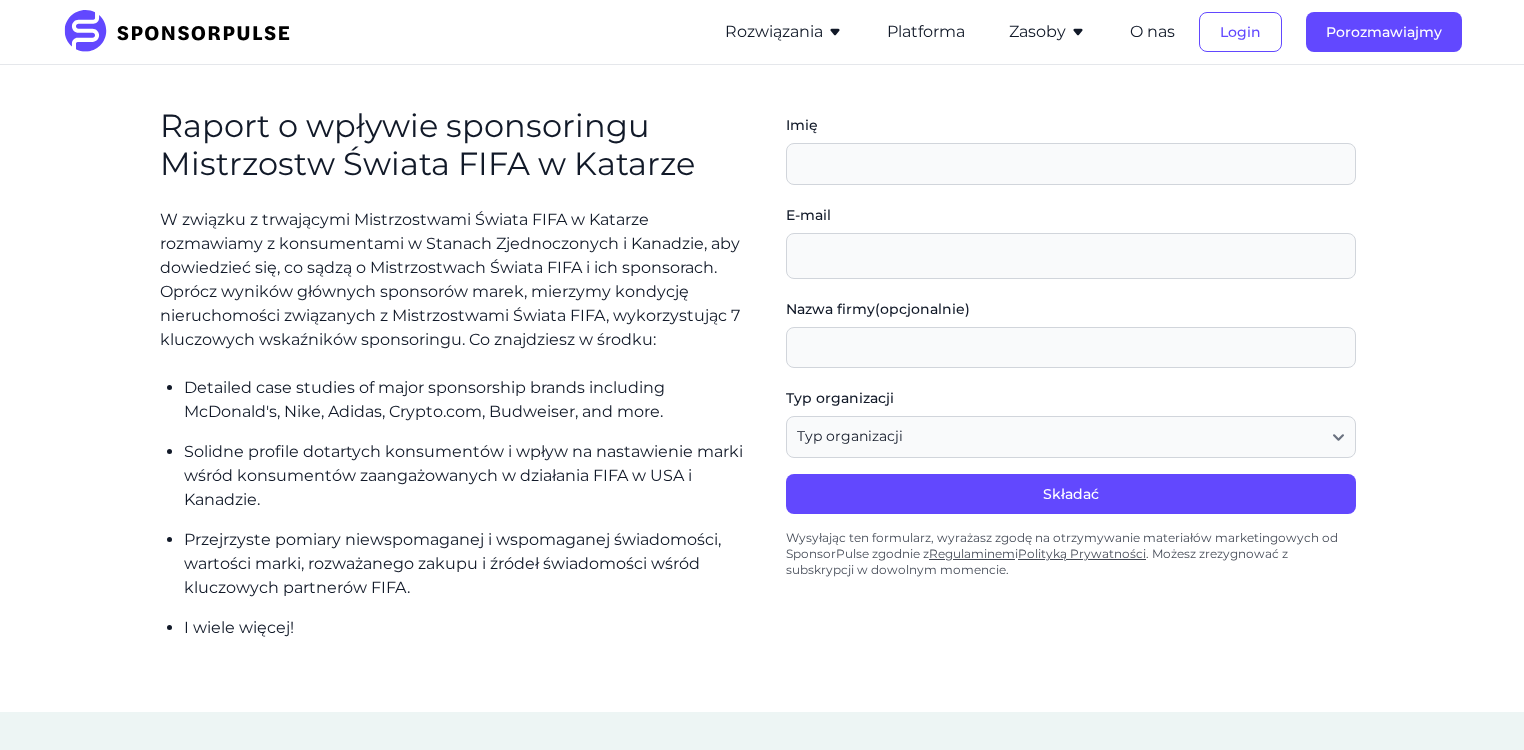 scroll, scrollTop: 528, scrollLeft: 0, axis: vertical 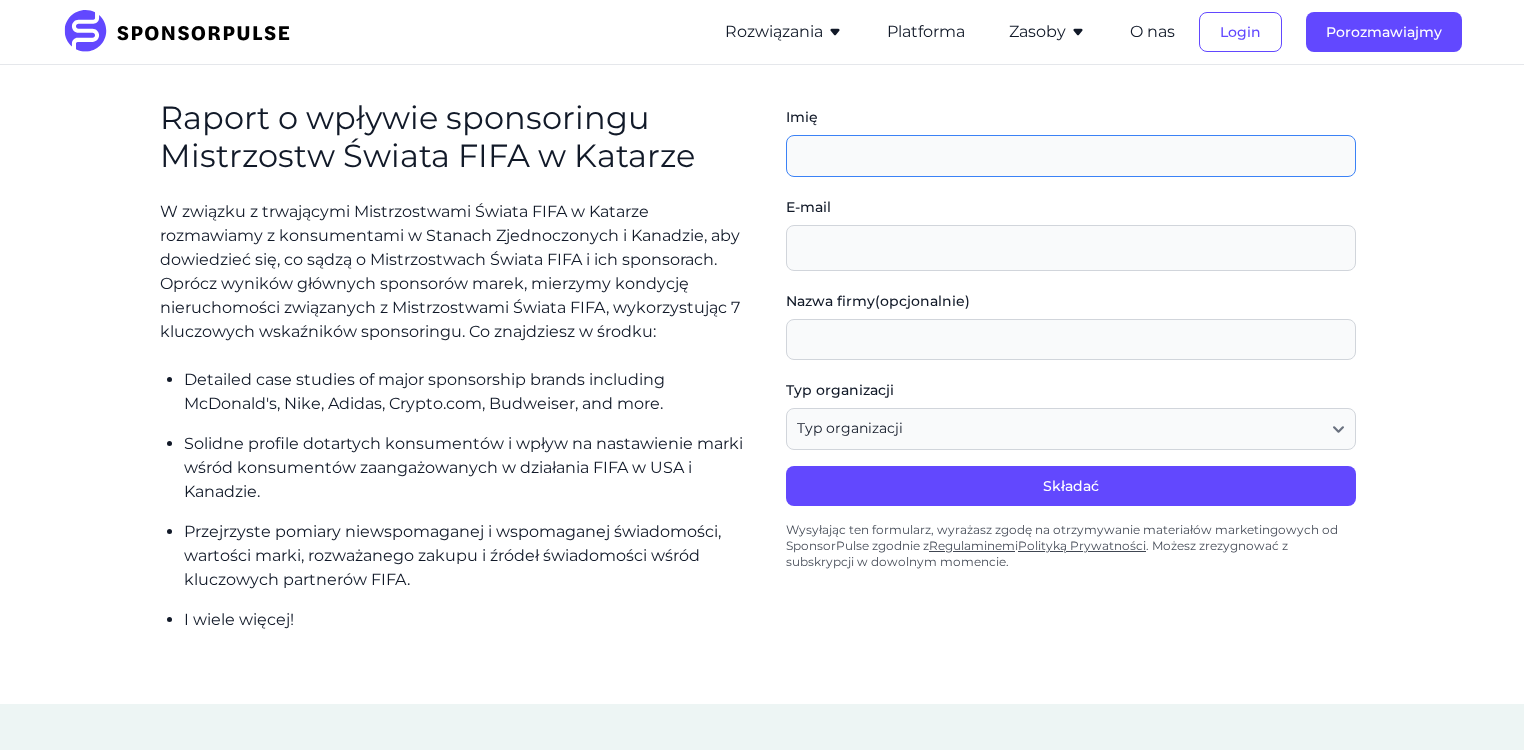 click on "Imię" at bounding box center [1071, 156] 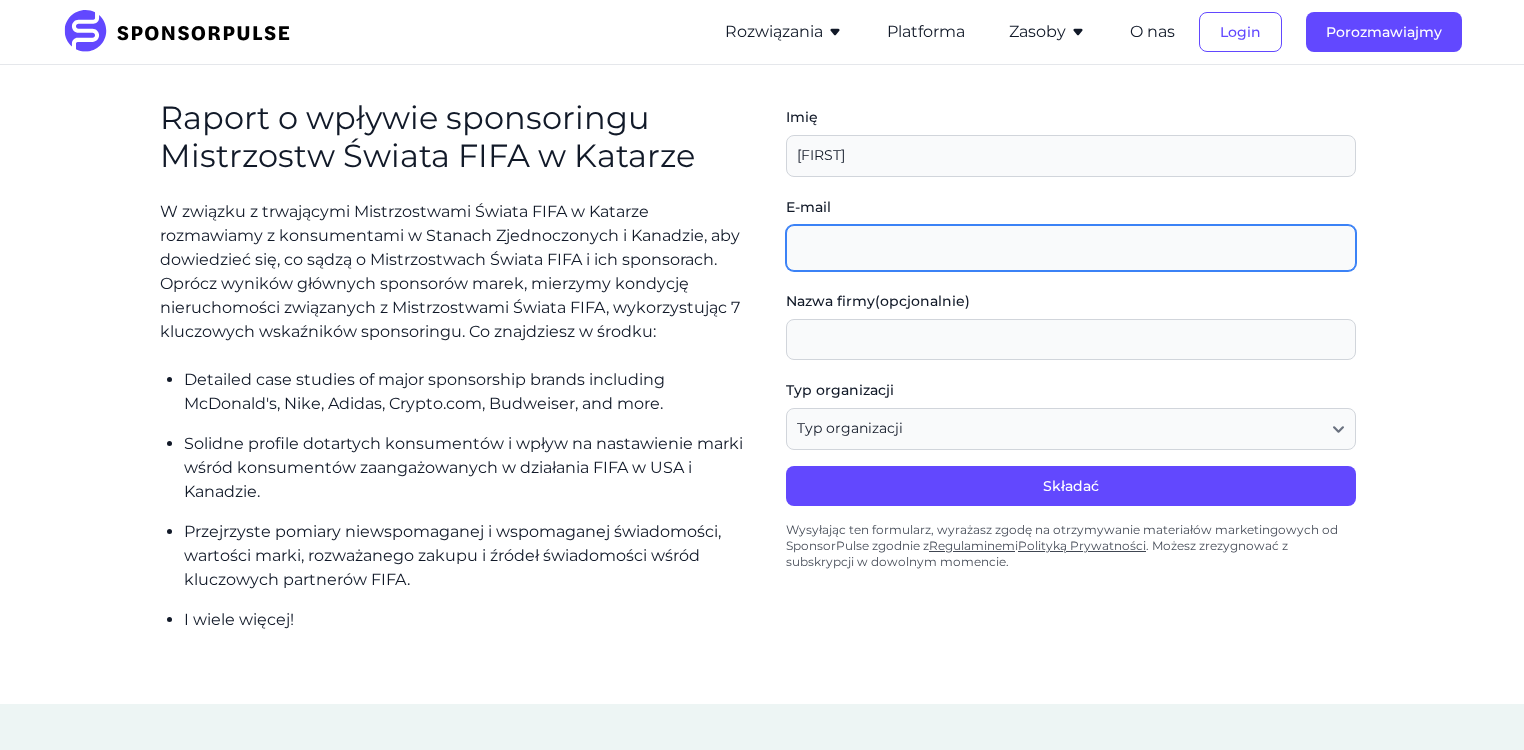 type on "michaled1@poczta.onet.pl" 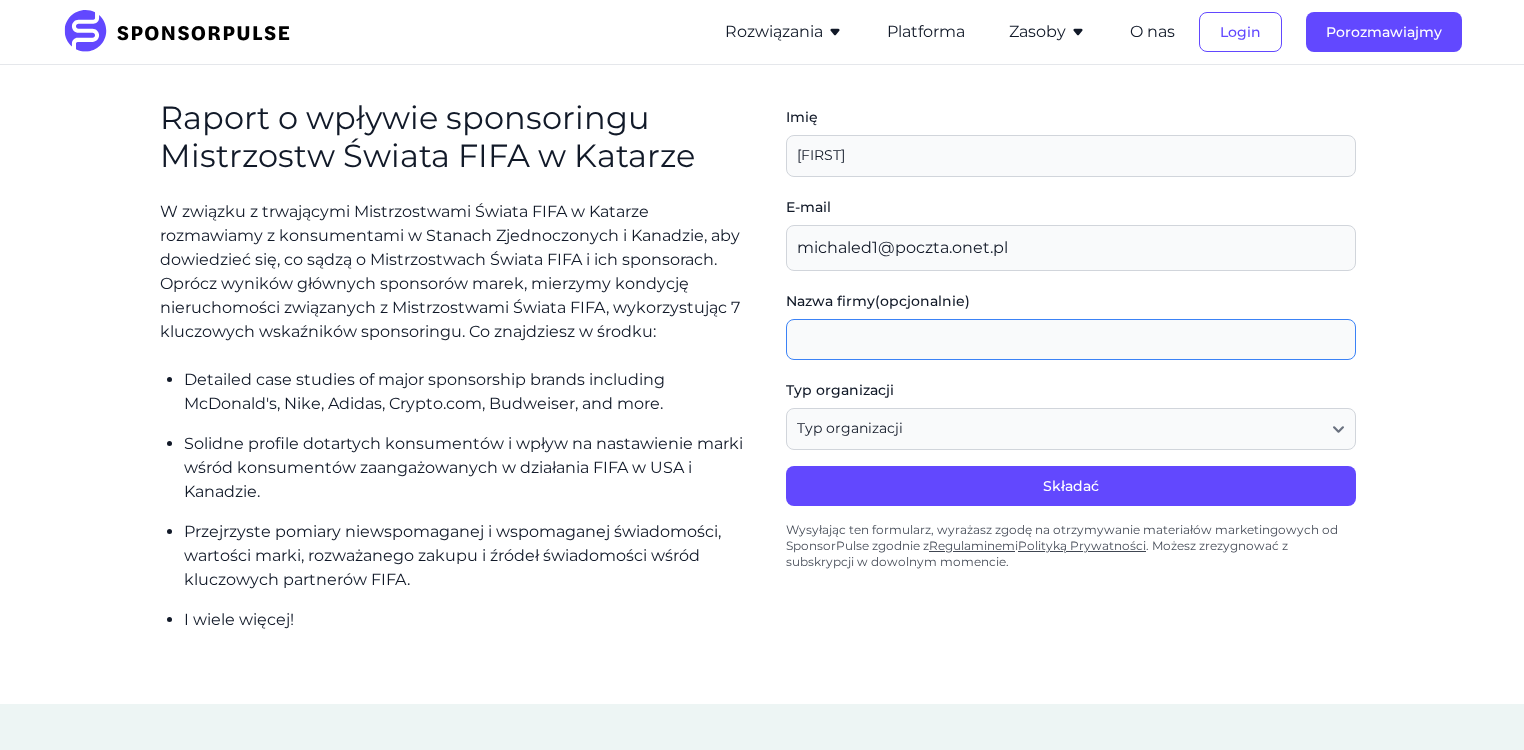 click on "Company Name (Optional)" at bounding box center (1071, 340) 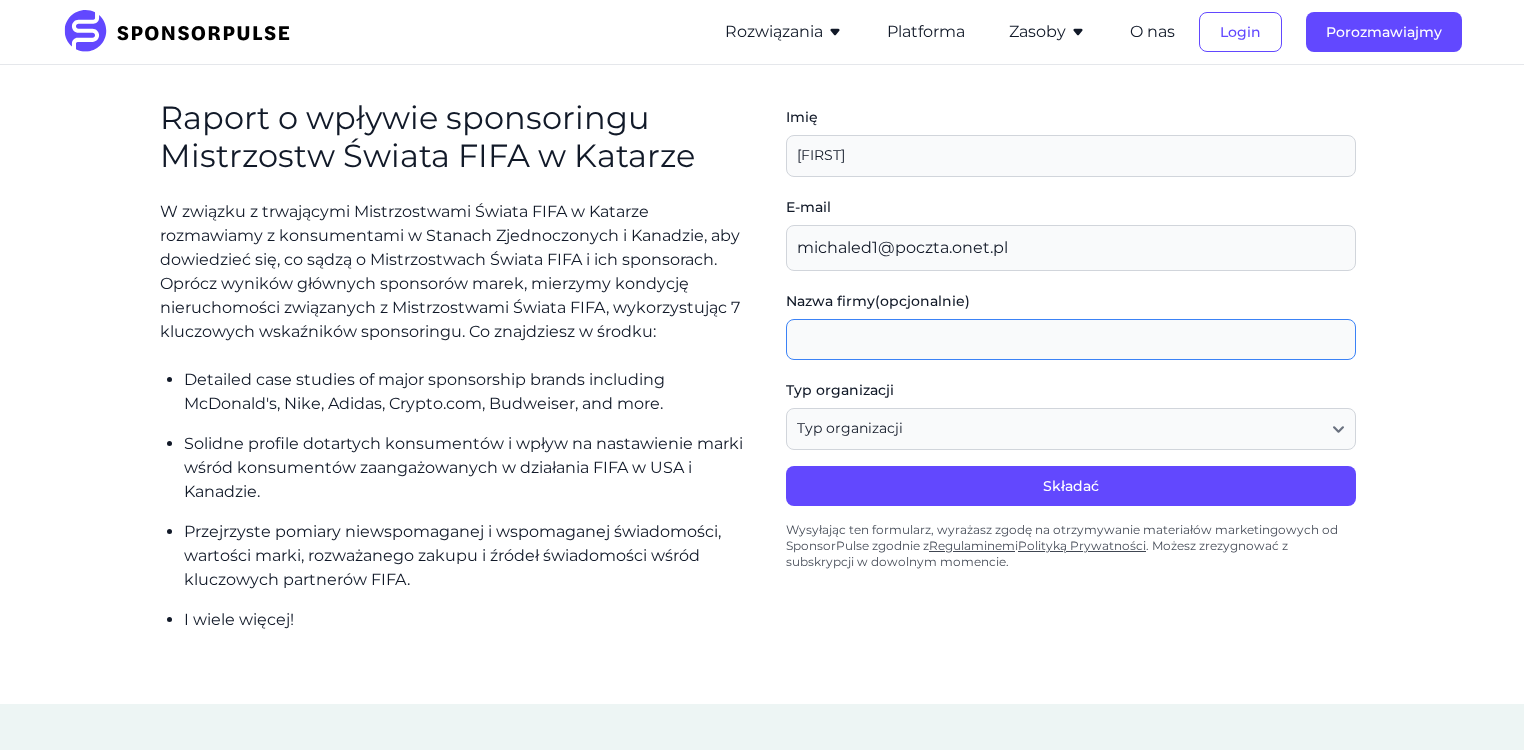 type on "MG Sponsoring" 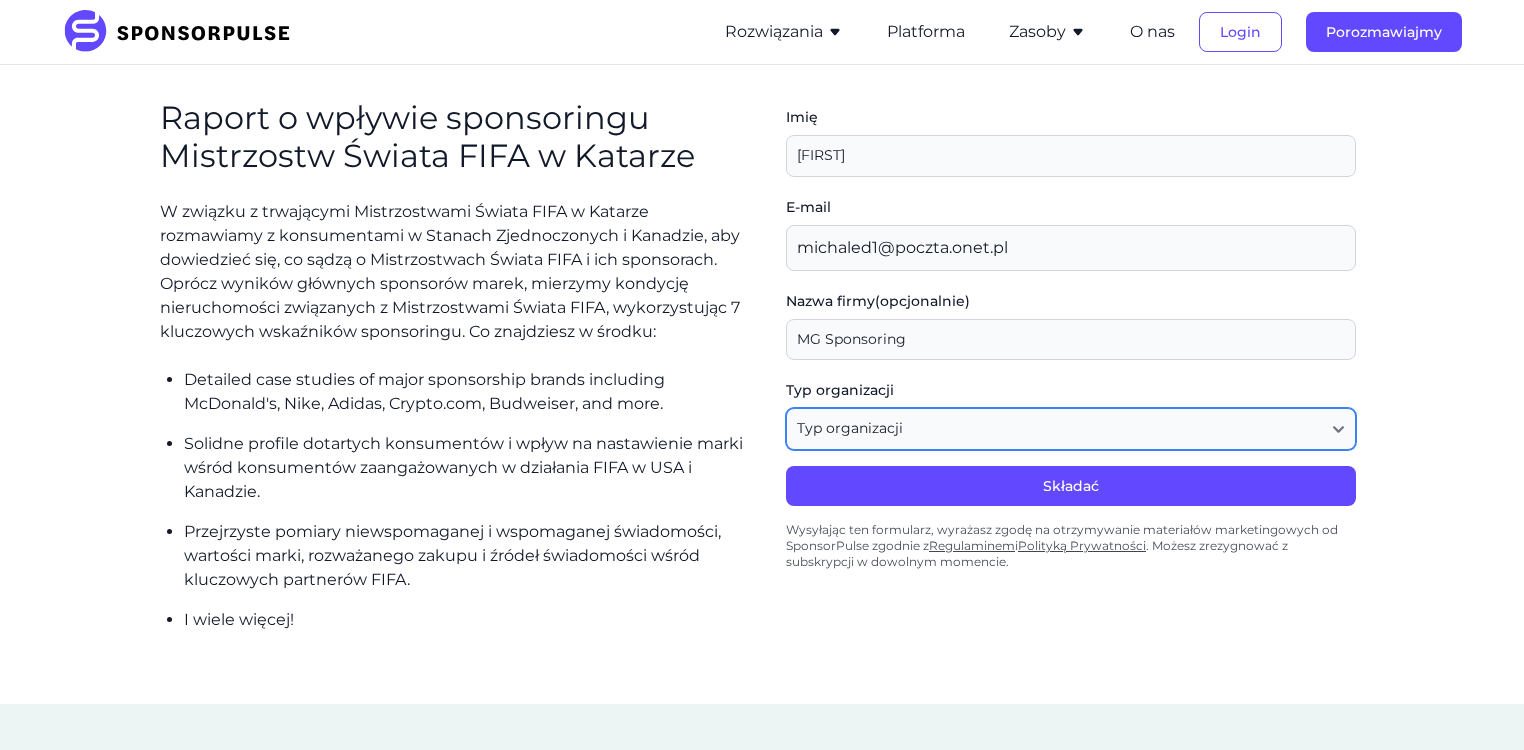 click on "Typ organizacji Agencja lub doradztwo Nieruchomość Marka (Sponsor) Inny" at bounding box center (1071, 429) 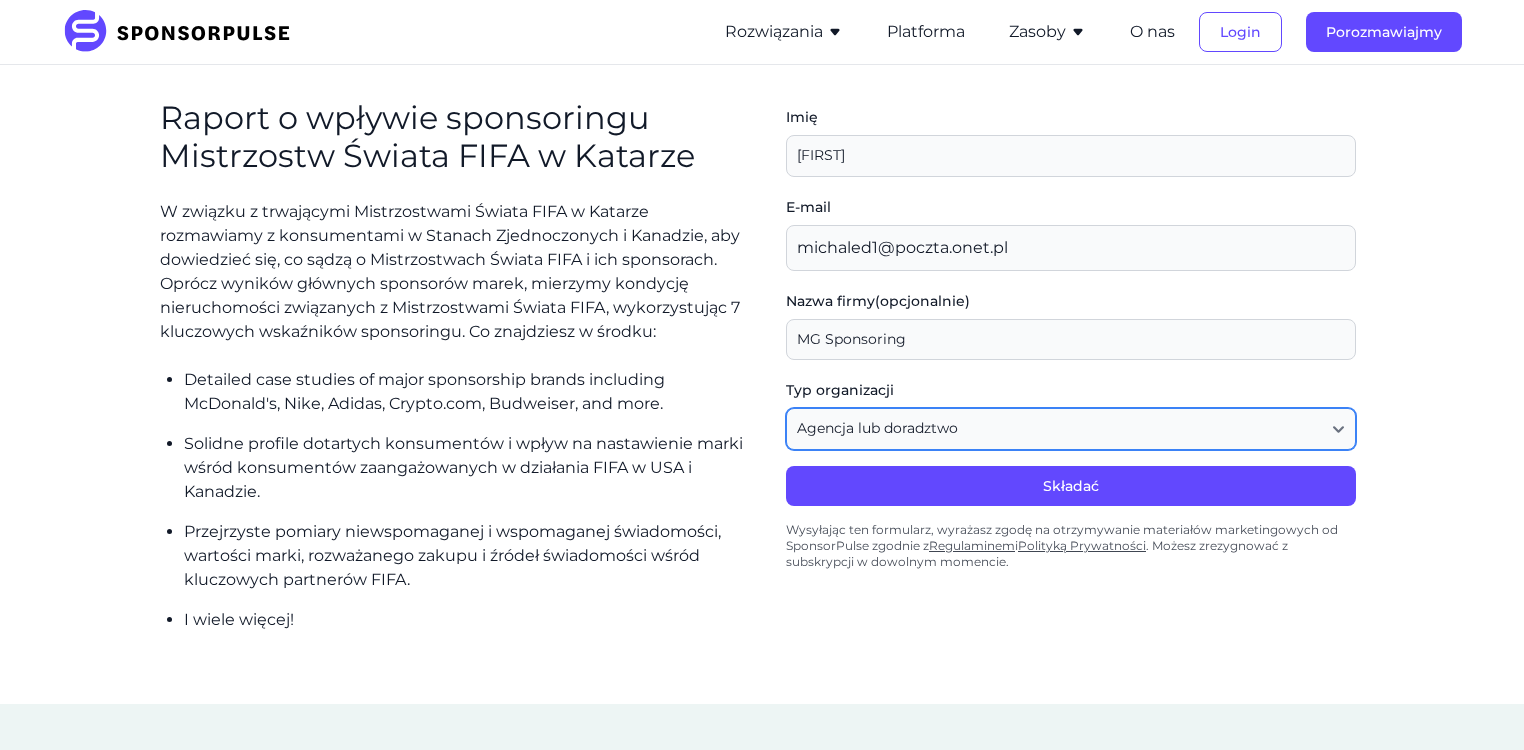 click on "Typ organizacji Agencja lub doradztwo Nieruchomość Marka (Sponsor) Inny" at bounding box center (1071, 429) 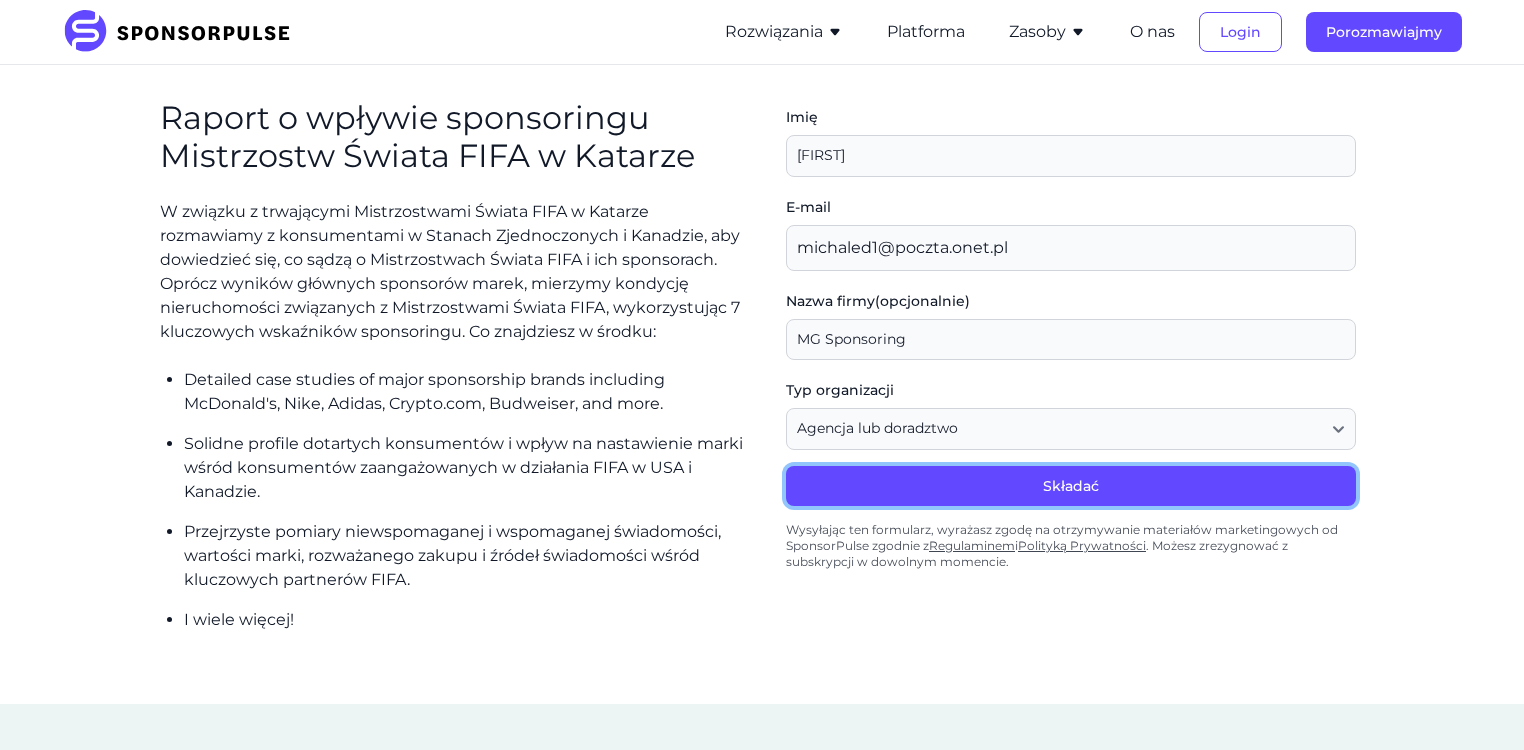 click on "Składać" at bounding box center [1071, 486] 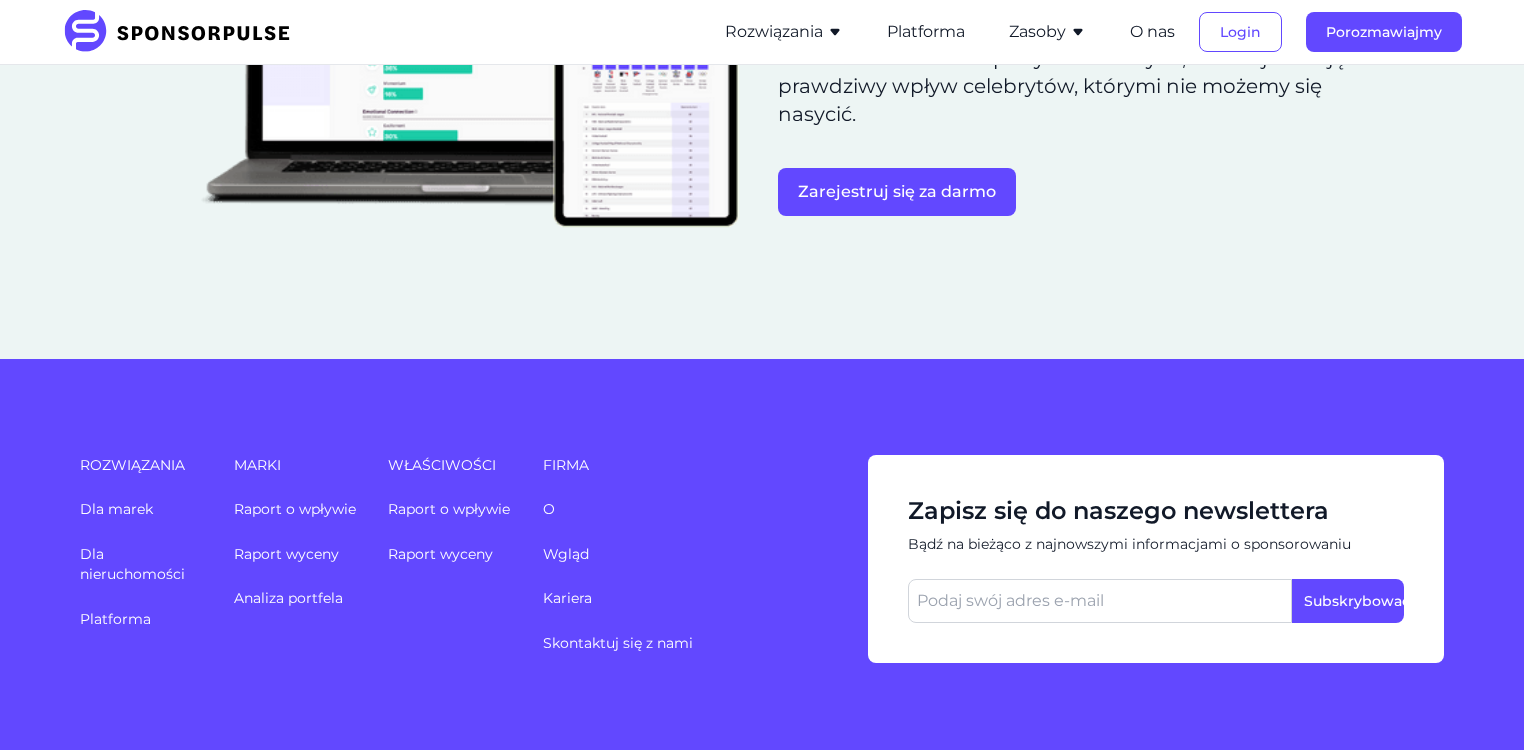 scroll, scrollTop: 1488, scrollLeft: 0, axis: vertical 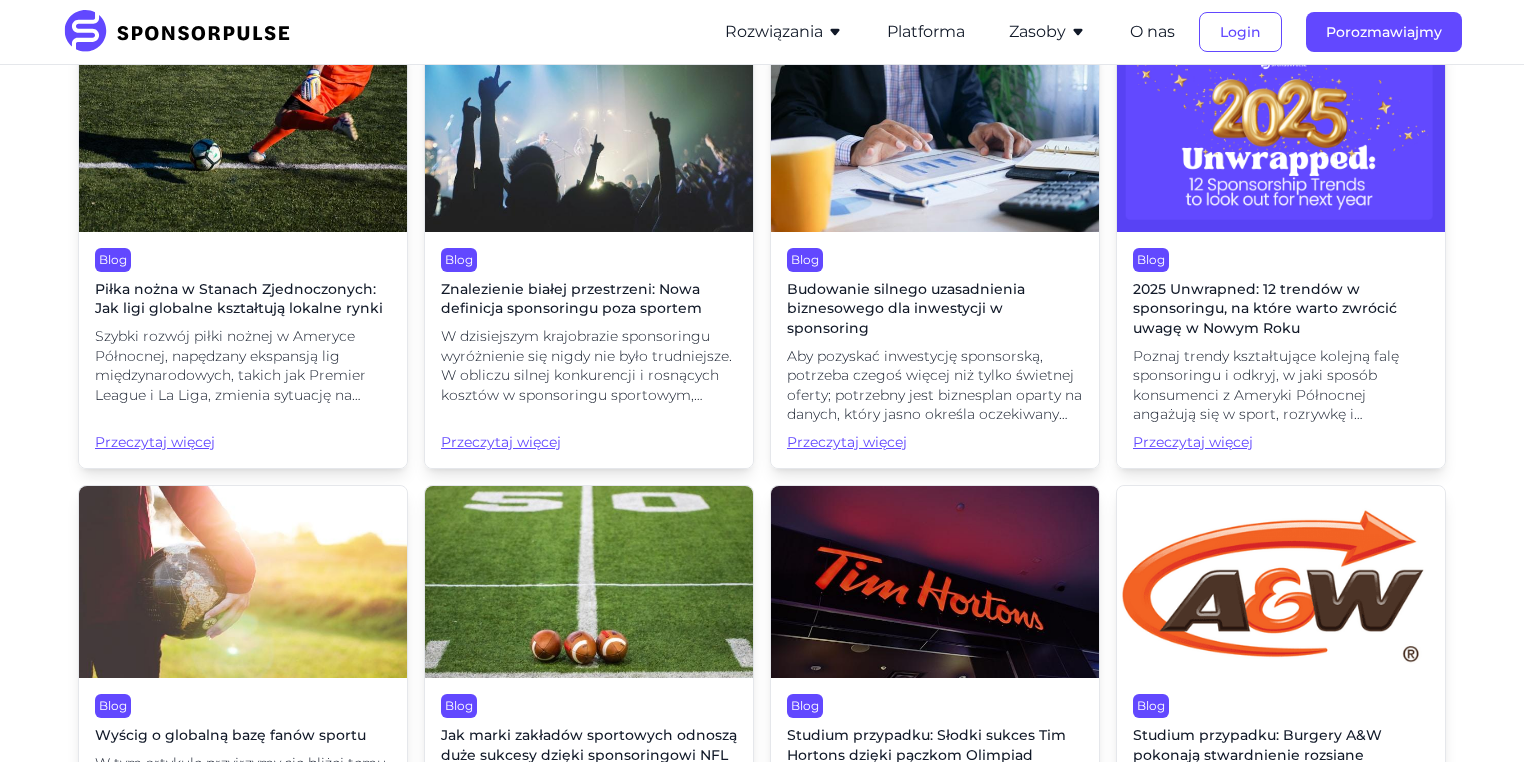 click on "Budowanie silnego uzasadnienia biznesowego dla inwestycji w sponsoring" at bounding box center [906, 308] 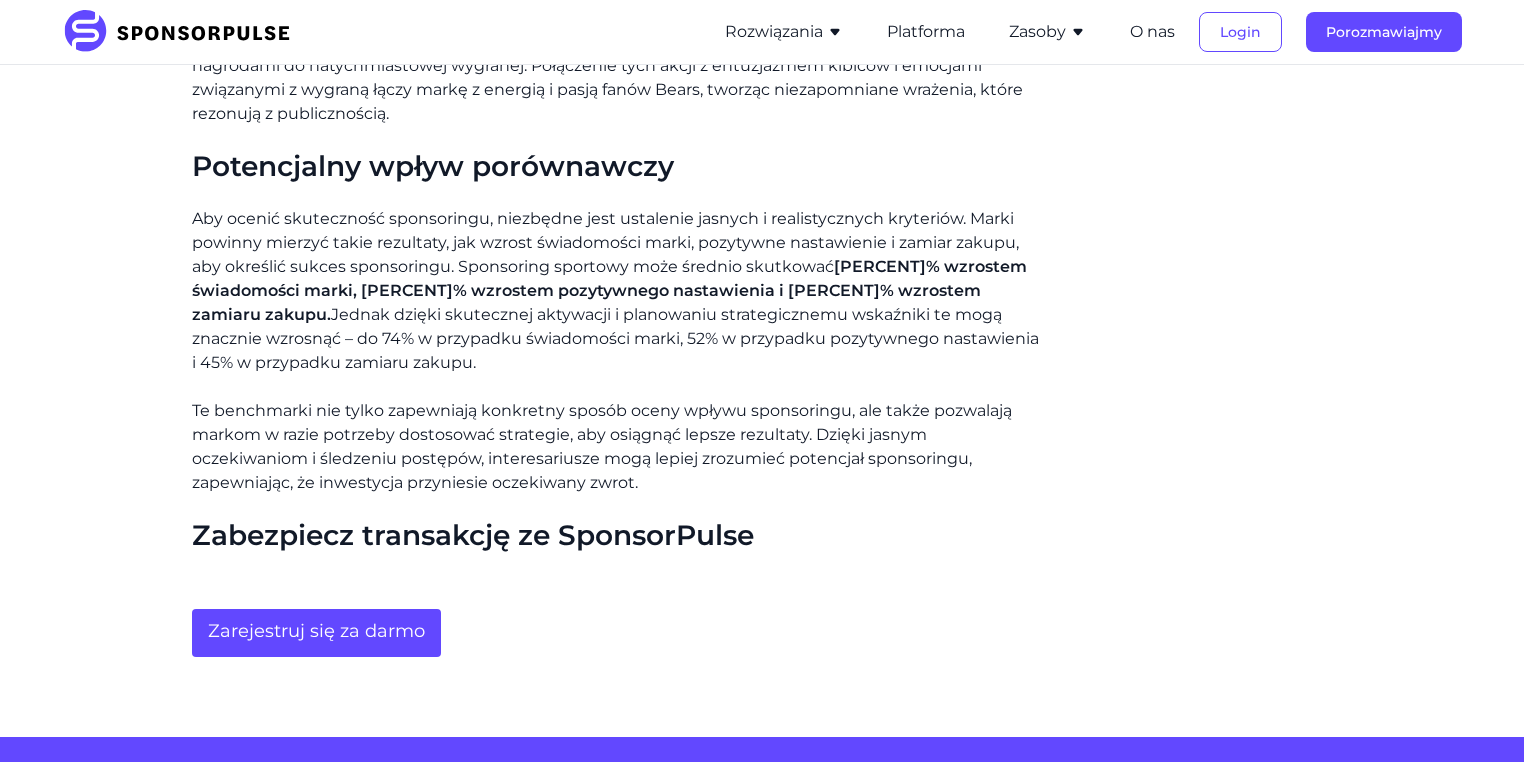 scroll, scrollTop: 1920, scrollLeft: 0, axis: vertical 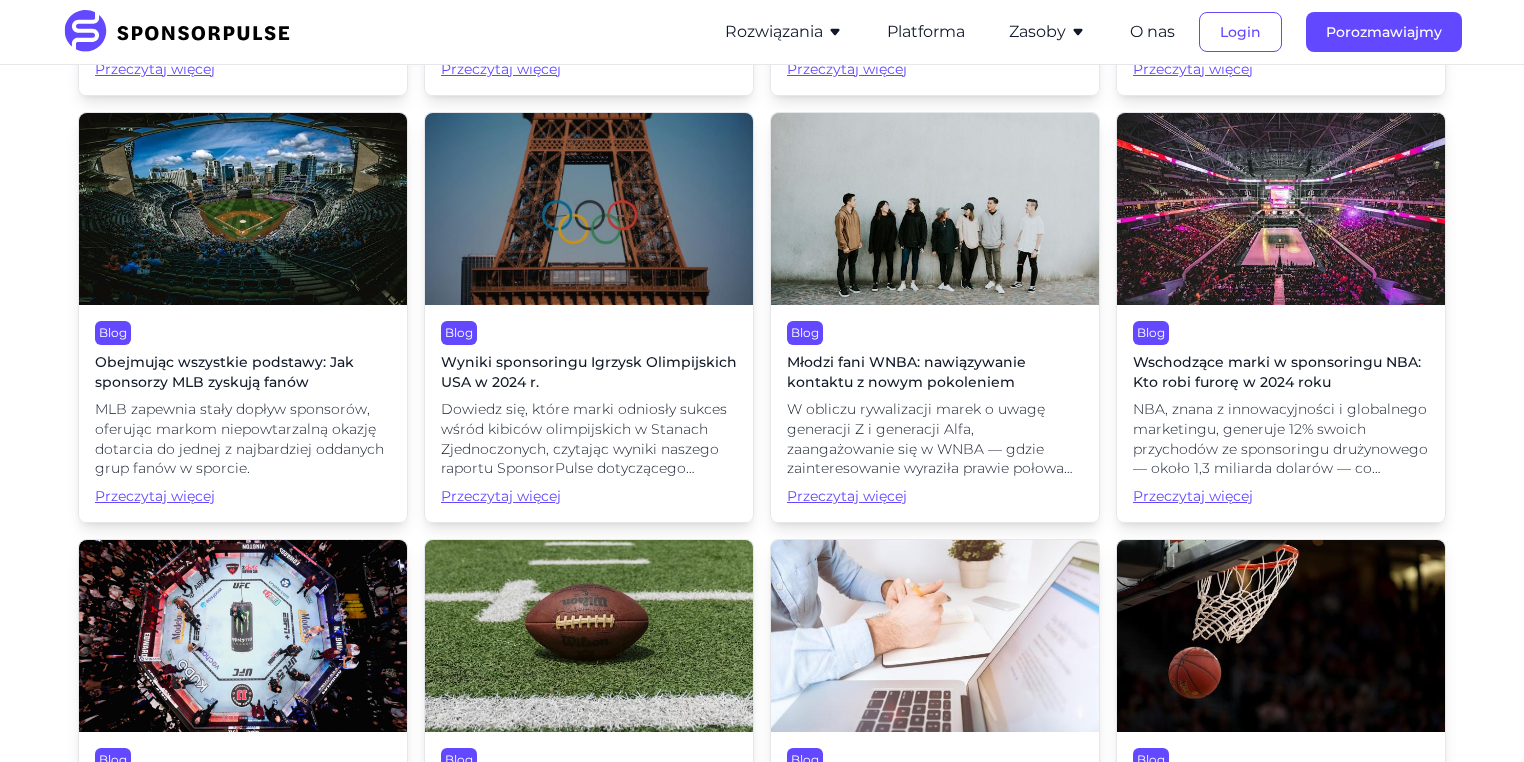 click on "Wyniki sponsoringu Igrzysk Olimpijskich USA w 2024 r." at bounding box center [589, 372] 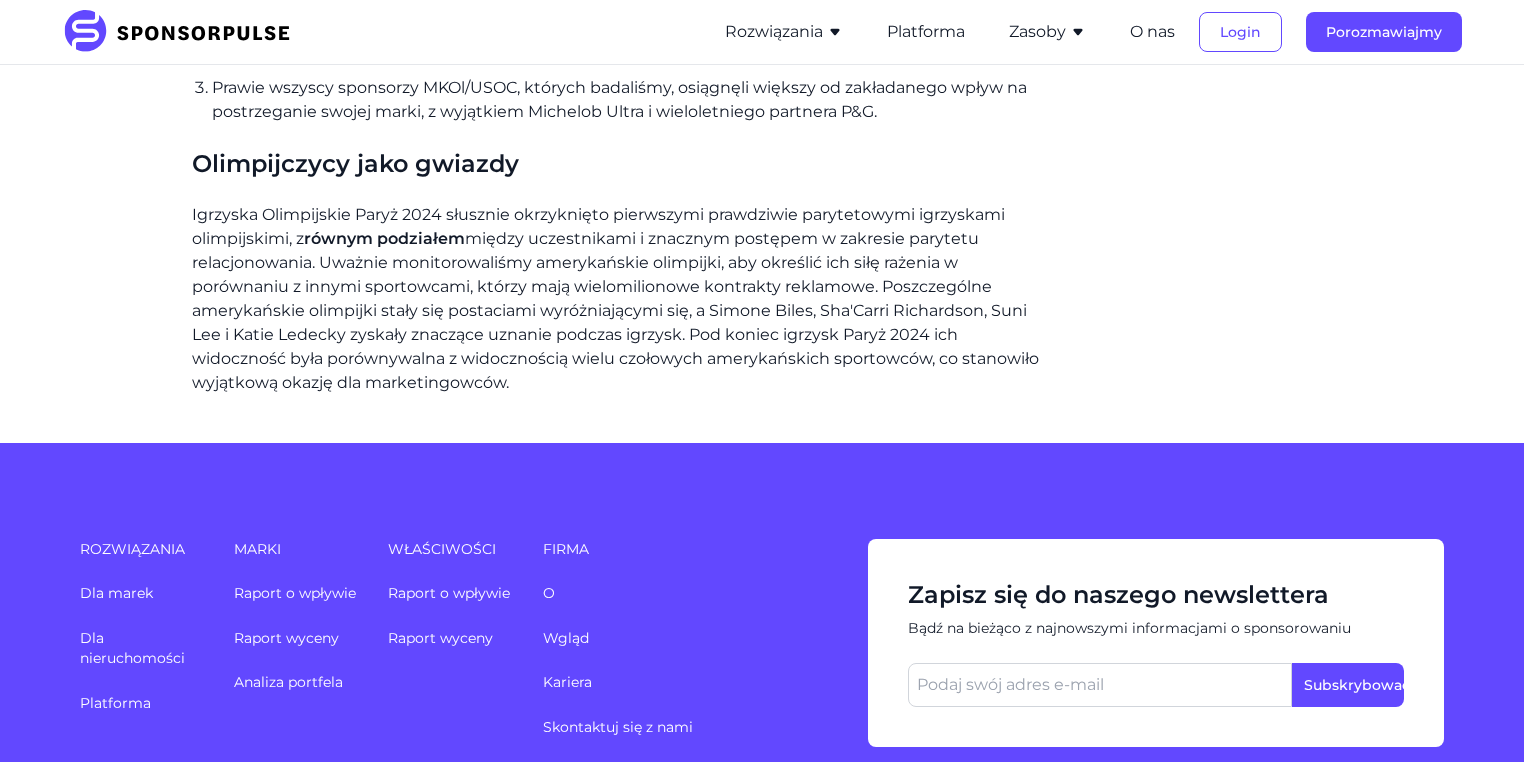 scroll, scrollTop: 3680, scrollLeft: 0, axis: vertical 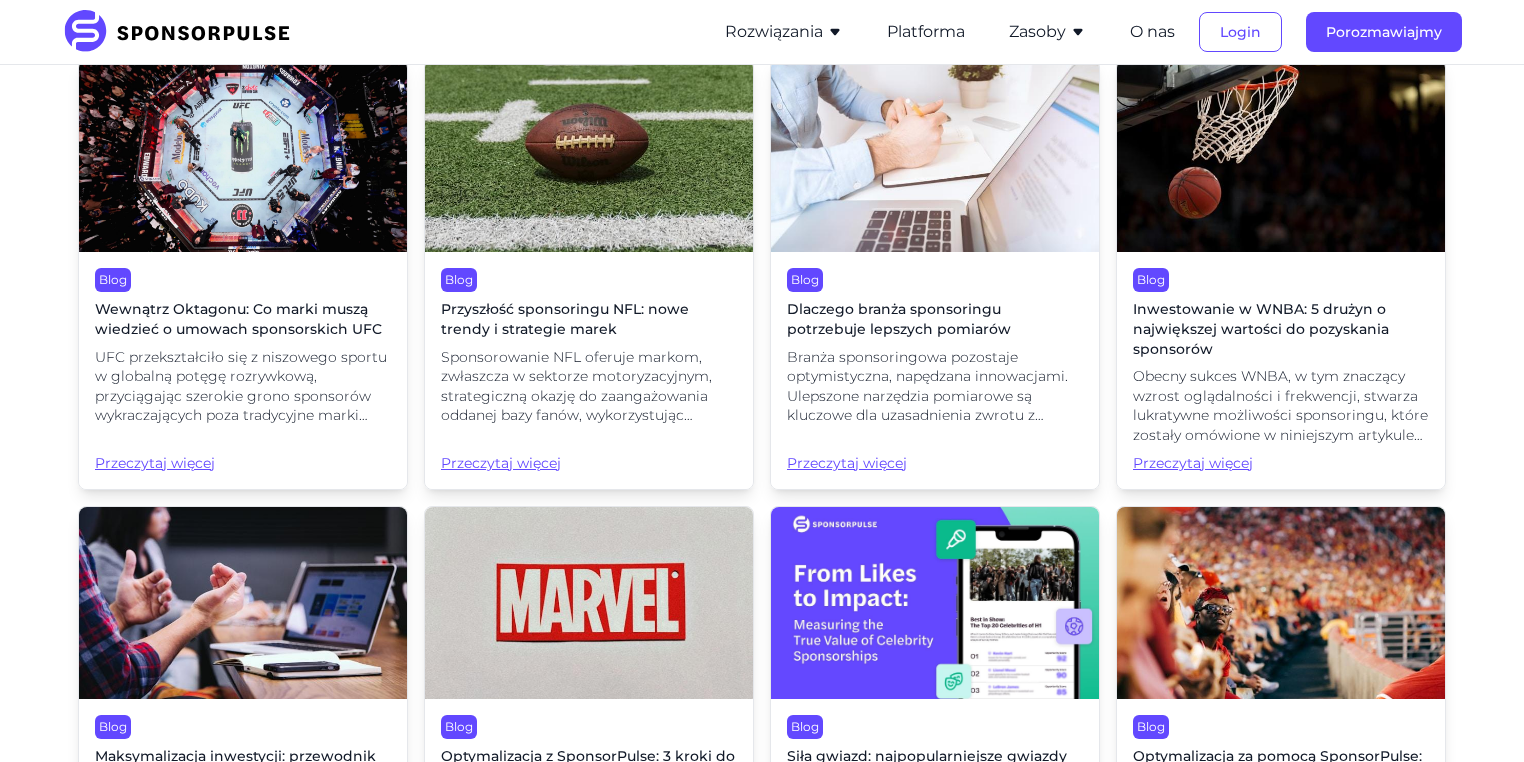 click on "Dlaczego branża sponsoringu potrzebuje lepszych pomiarów" at bounding box center (899, 319) 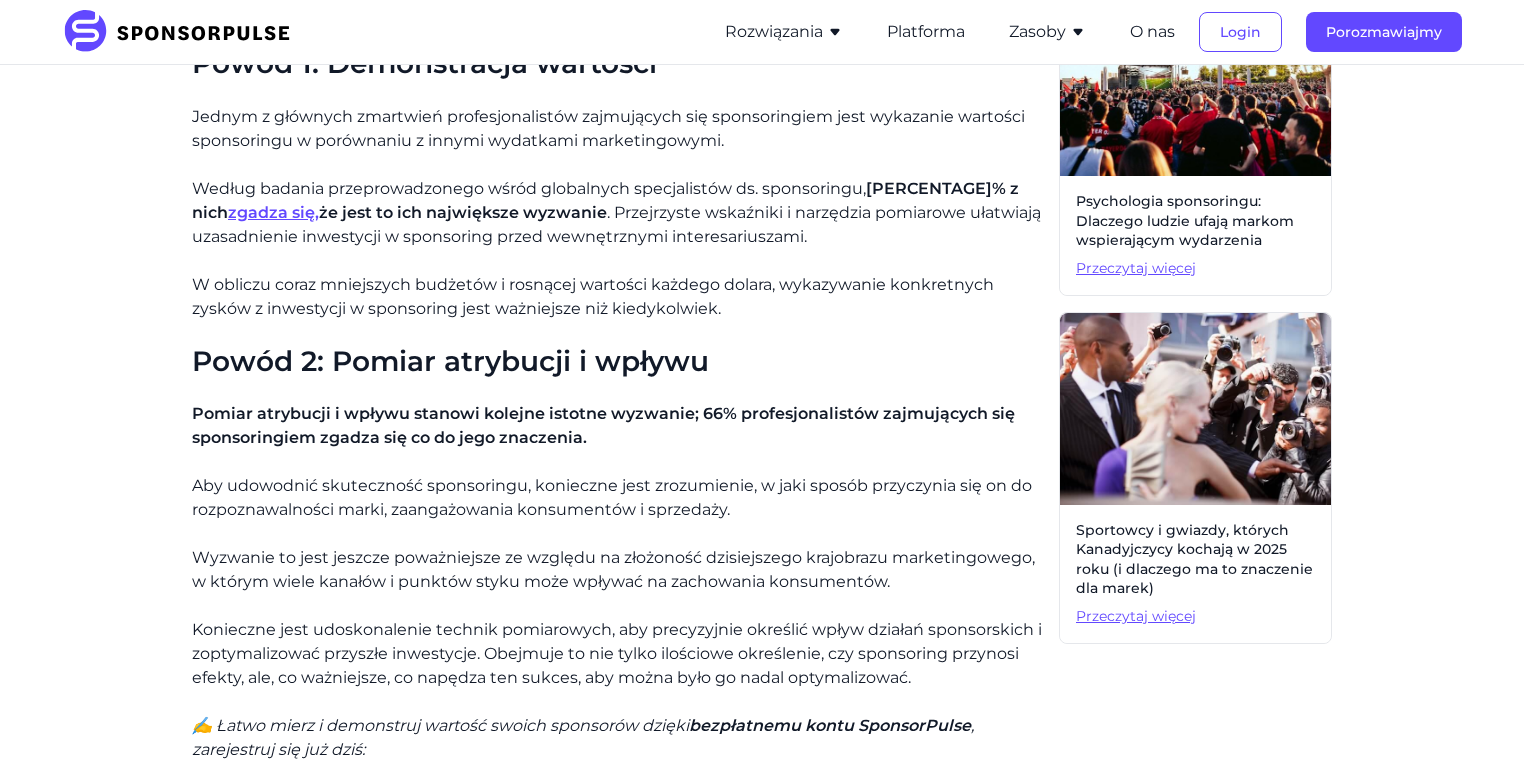 scroll, scrollTop: 1040, scrollLeft: 0, axis: vertical 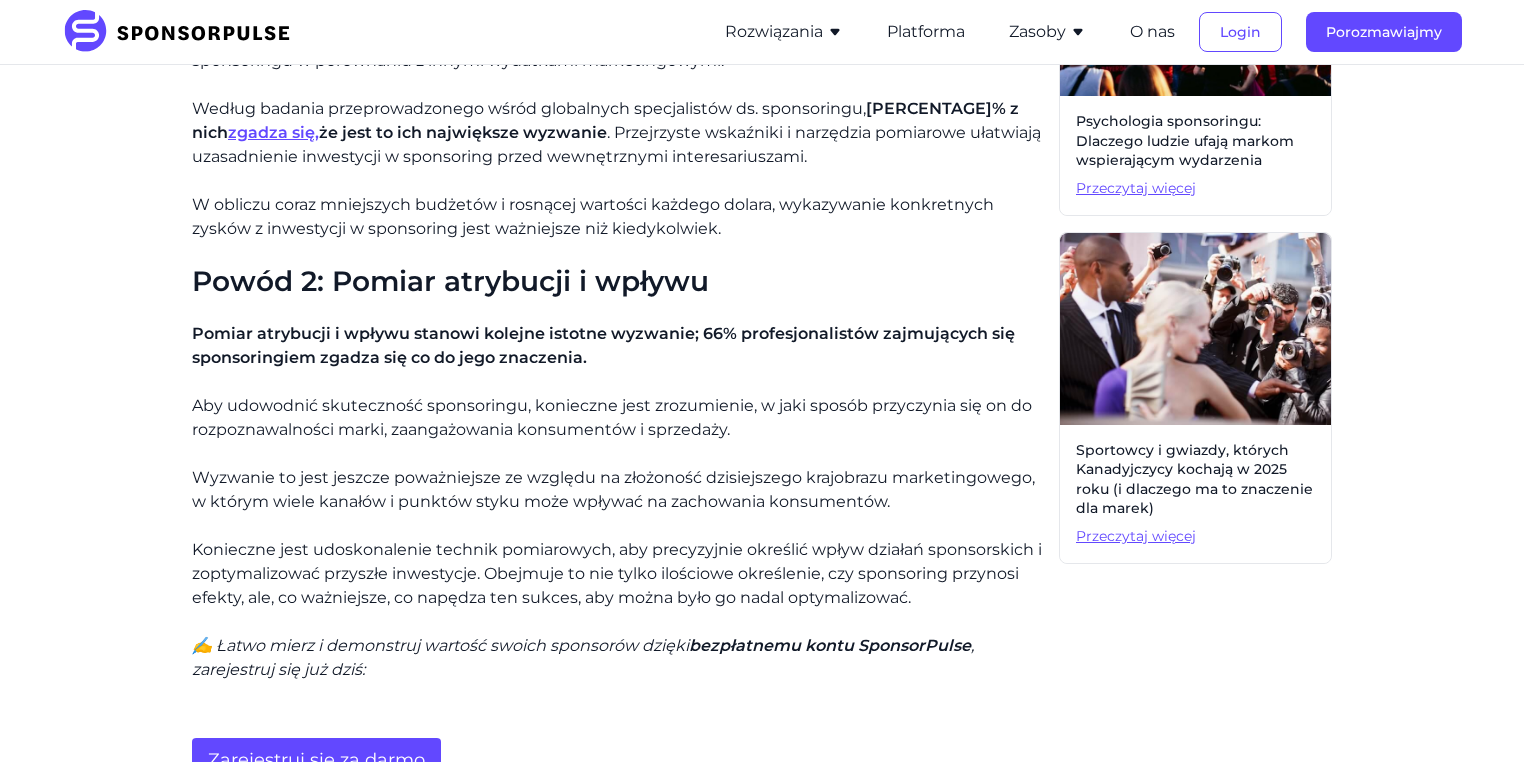 click on "zgadza się," at bounding box center [273, 132] 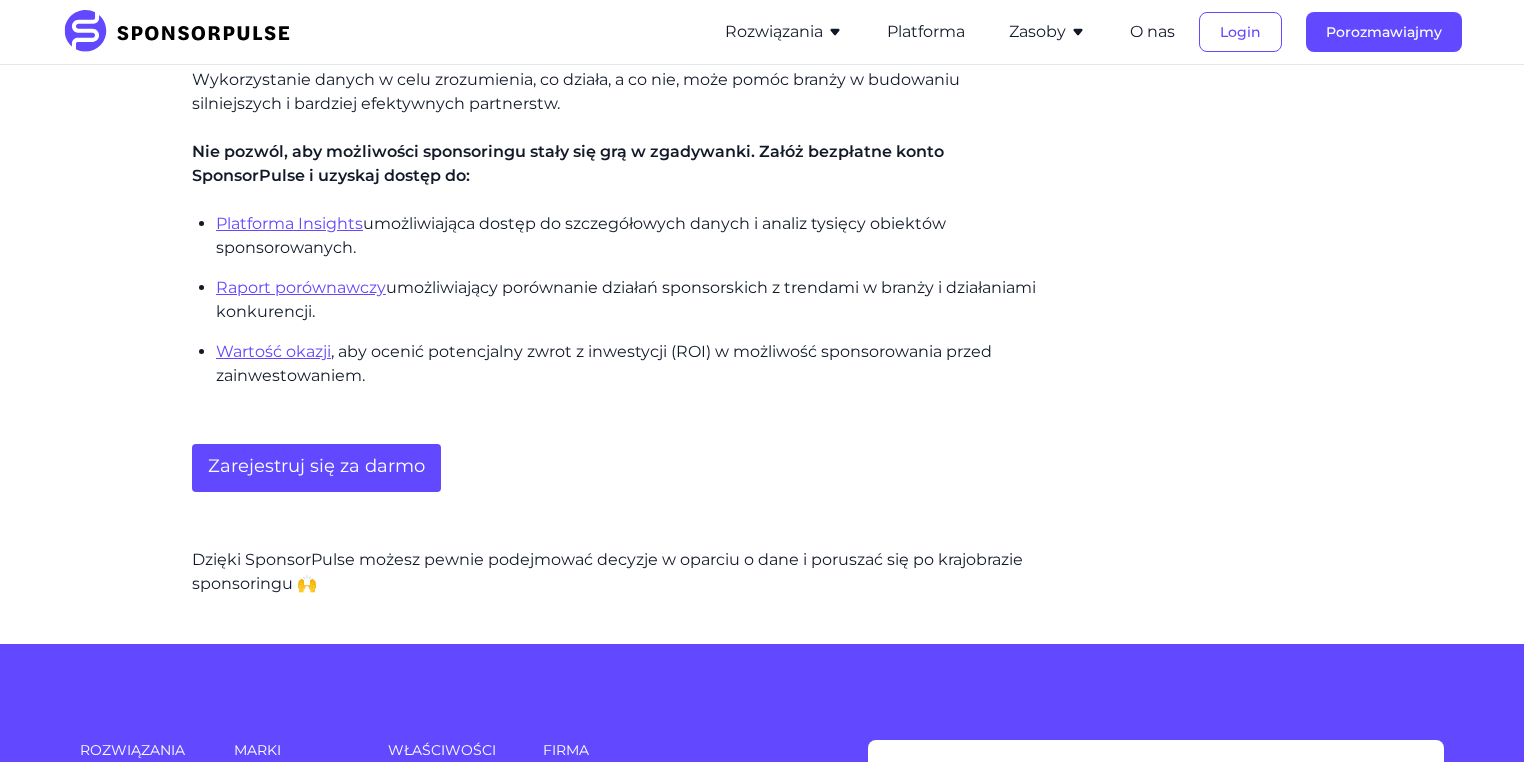 scroll, scrollTop: 2880, scrollLeft: 0, axis: vertical 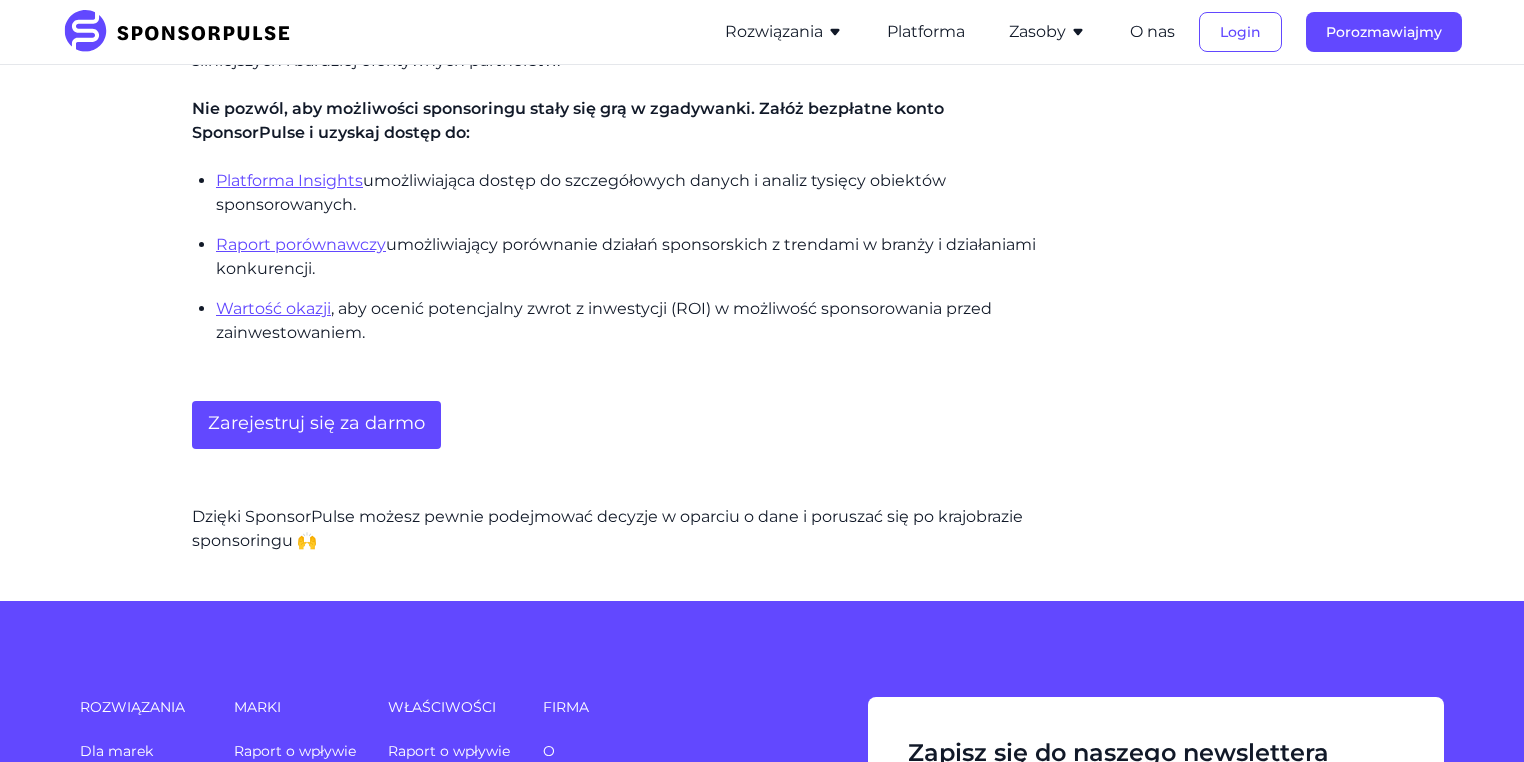 click on "Platforma Insights" at bounding box center (289, 180) 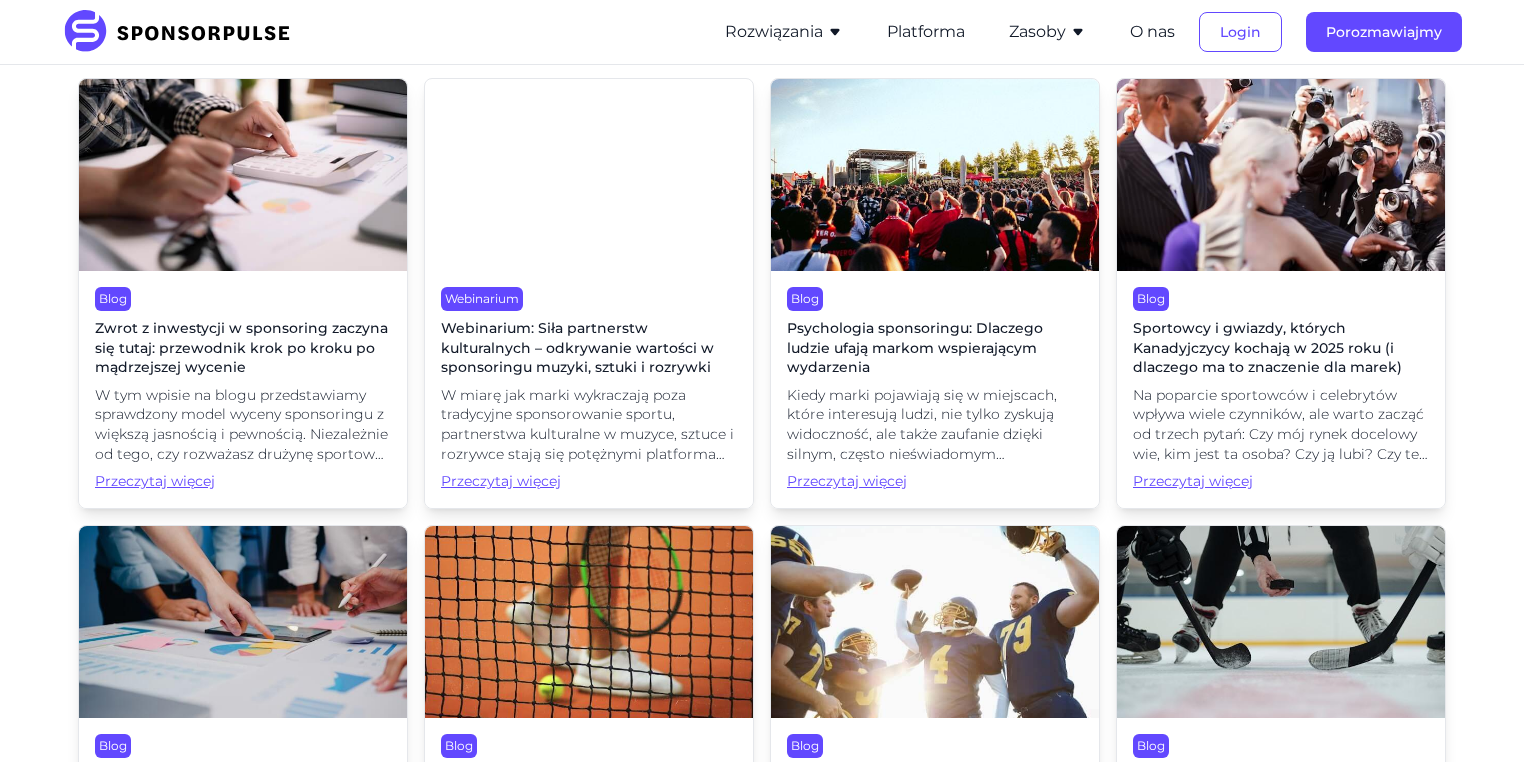 scroll, scrollTop: 560, scrollLeft: 0, axis: vertical 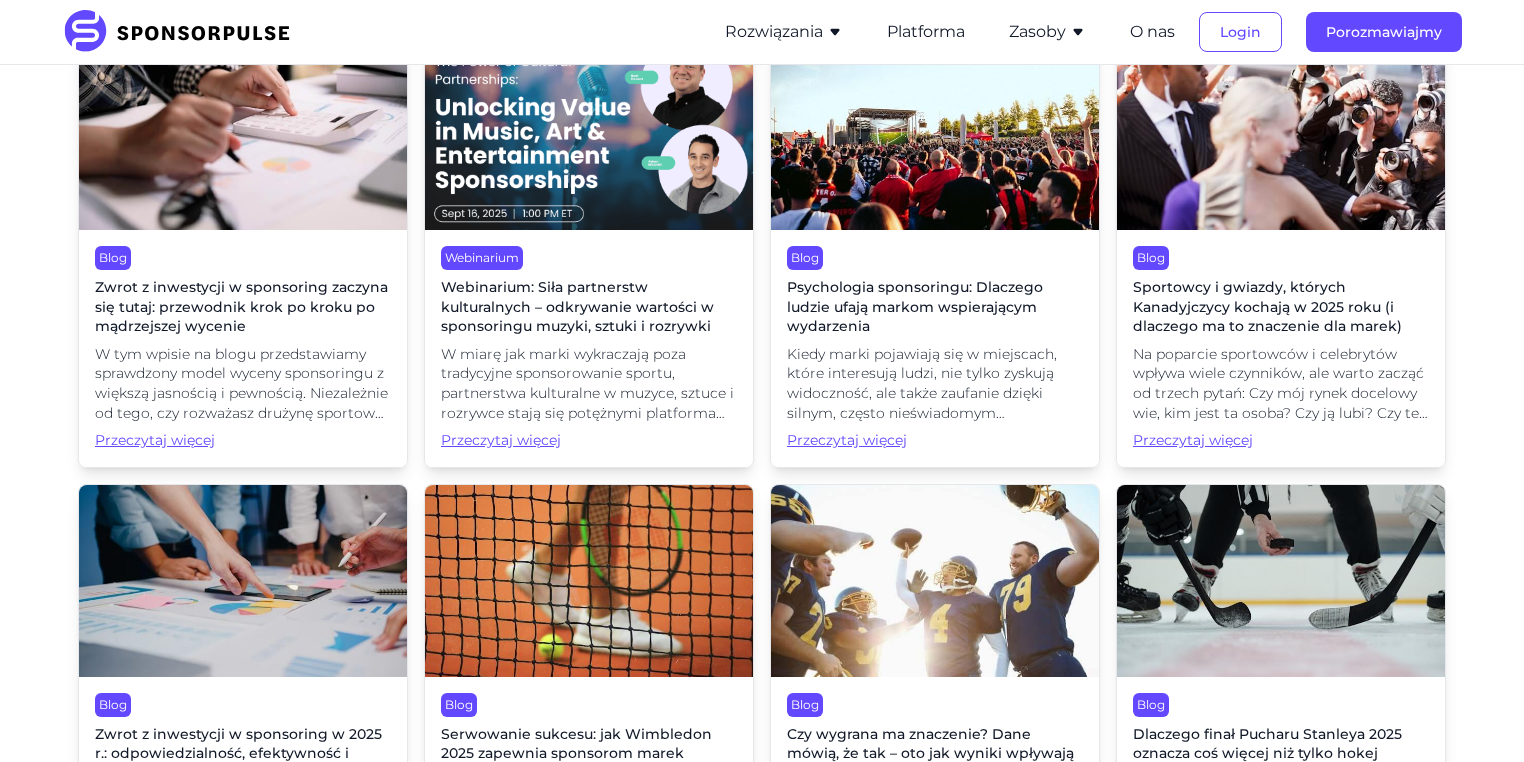 click on "Webinarium: Siła partnerstw kulturalnych – odkrywanie wartości w sponsoringu muzyki, sztuki i rozrywki" at bounding box center (577, 306) 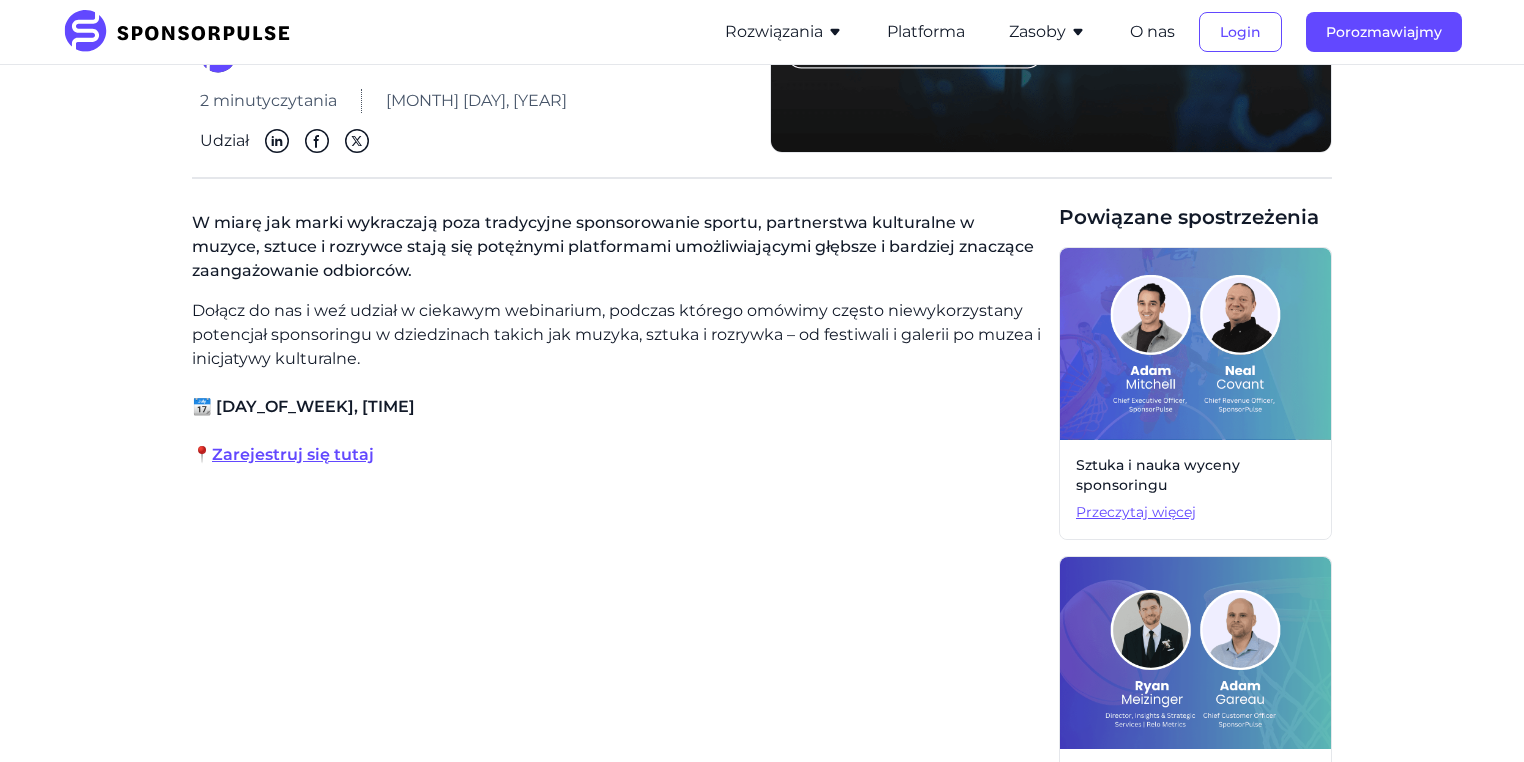 scroll, scrollTop: 560, scrollLeft: 0, axis: vertical 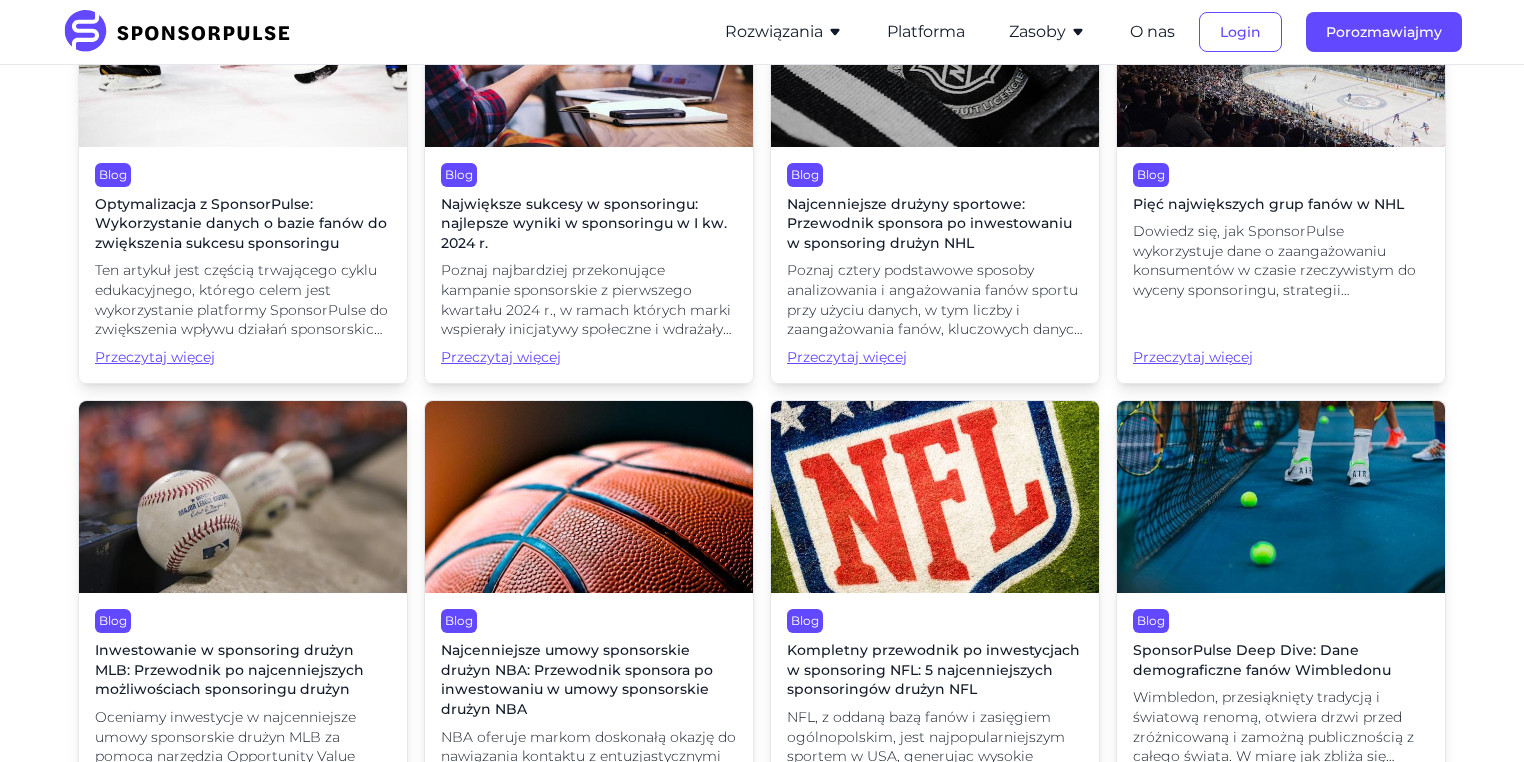 click on "Największe sukcesy w sponsoringu: najlepsze wyniki w sponsoringu w I kw. 2024 r." at bounding box center (584, 223) 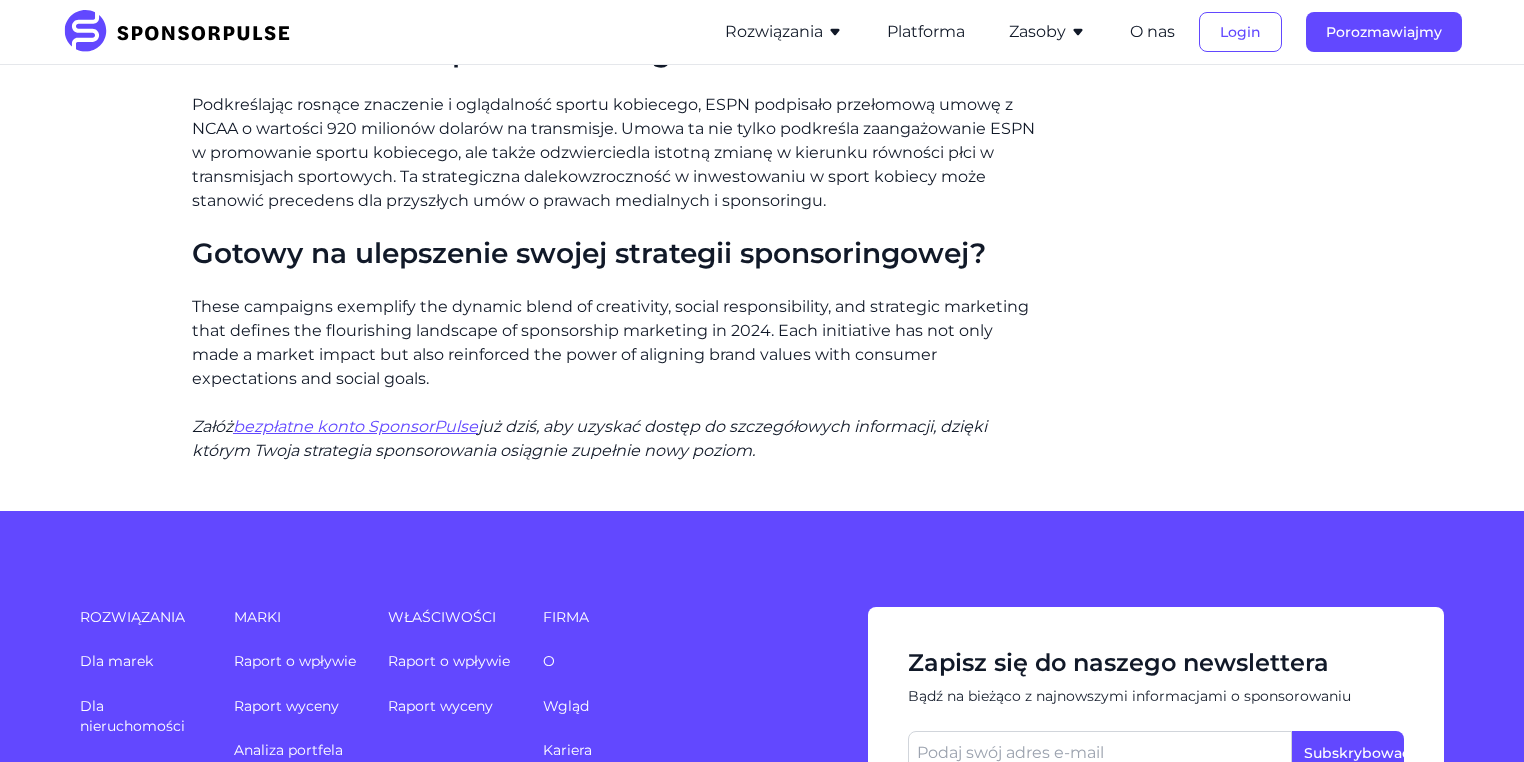 scroll, scrollTop: 2400, scrollLeft: 0, axis: vertical 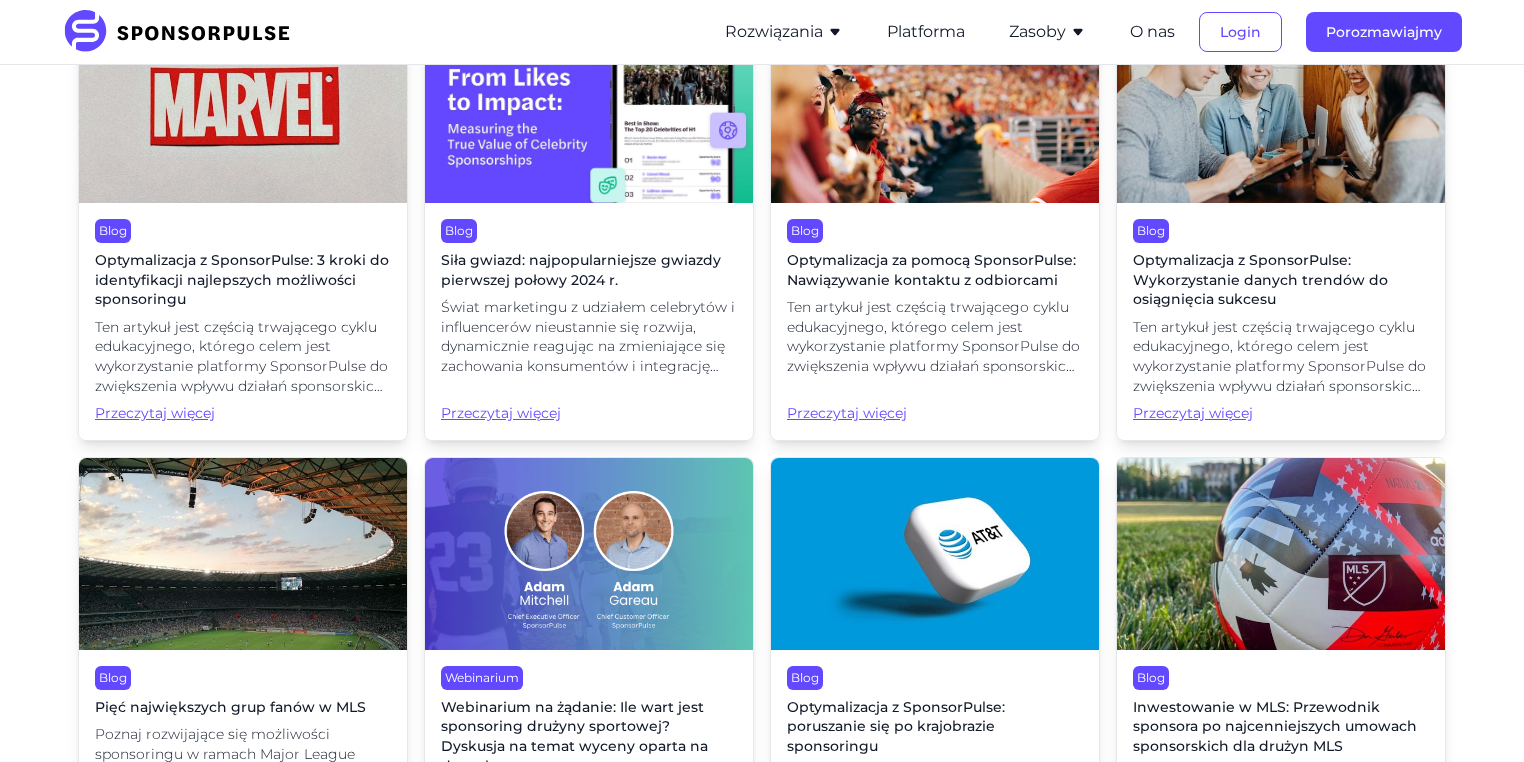click on "Siła gwiazd: najpopularniejsze gwiazdy pierwszej połowy 2024 r." at bounding box center [581, 270] 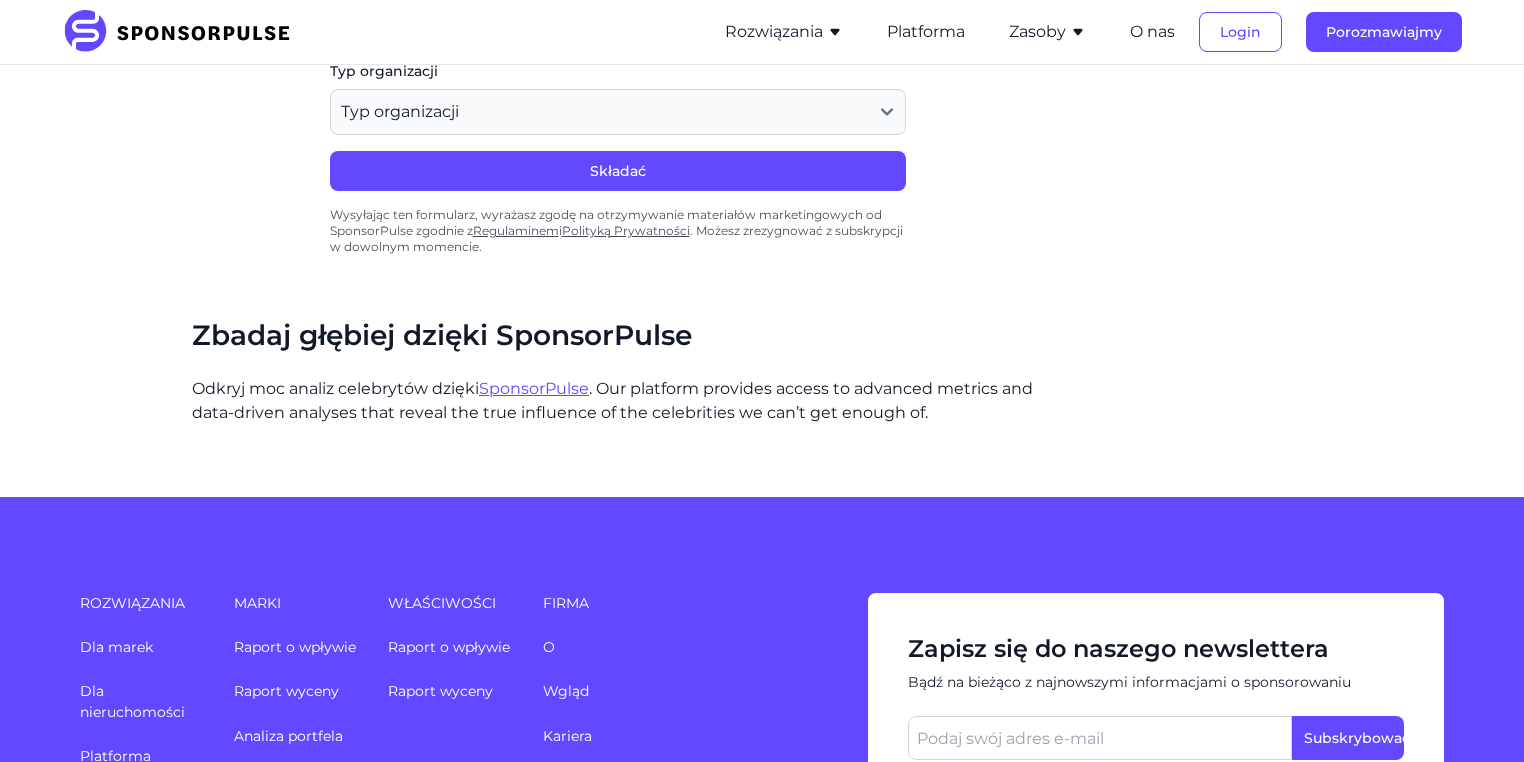 scroll, scrollTop: 2240, scrollLeft: 0, axis: vertical 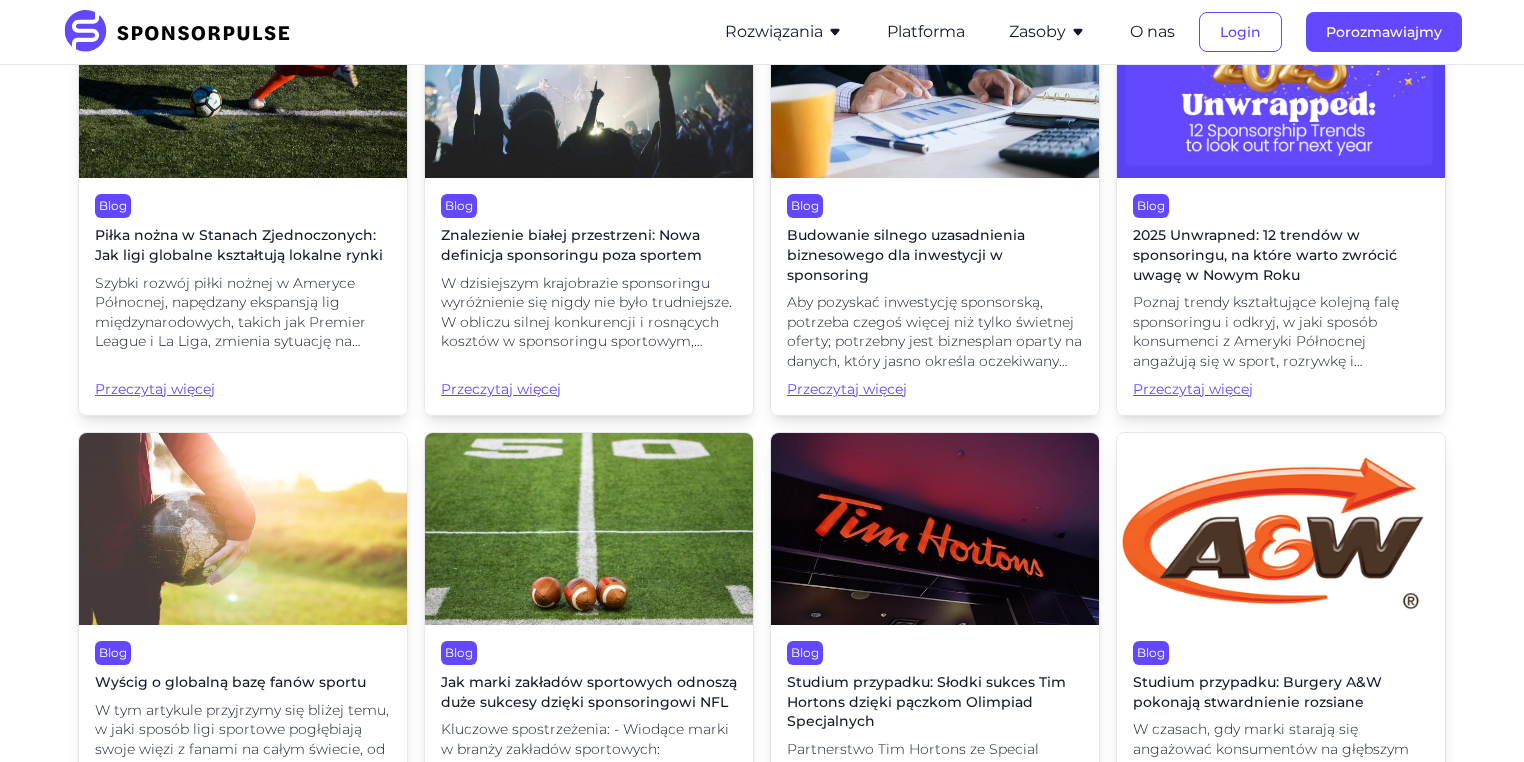 click on "2025 Unwrapned: 12 trendów w sponsoringu, na które warto zwrócić uwagę w Nowym Roku" at bounding box center (1281, 255) 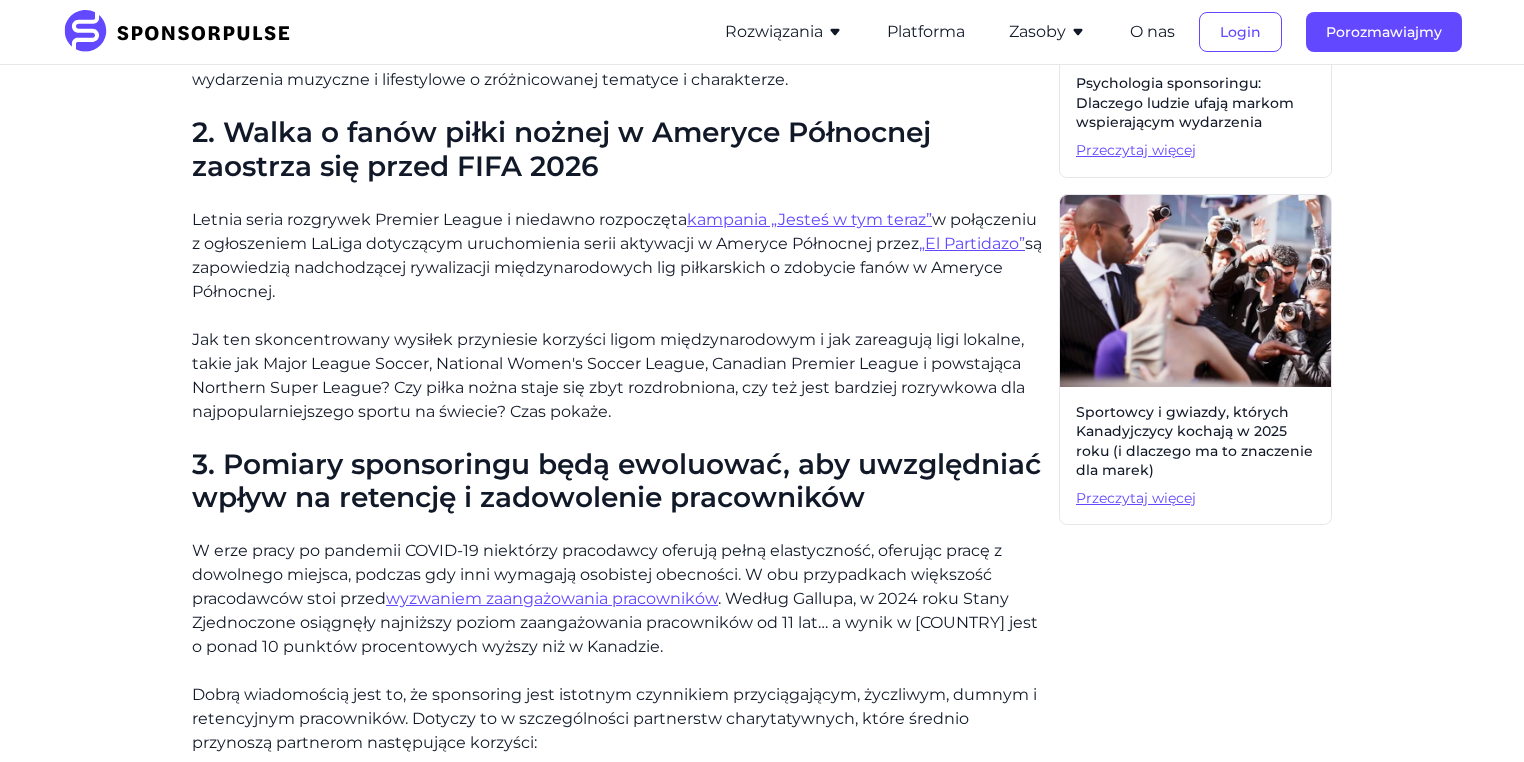 scroll, scrollTop: 1120, scrollLeft: 0, axis: vertical 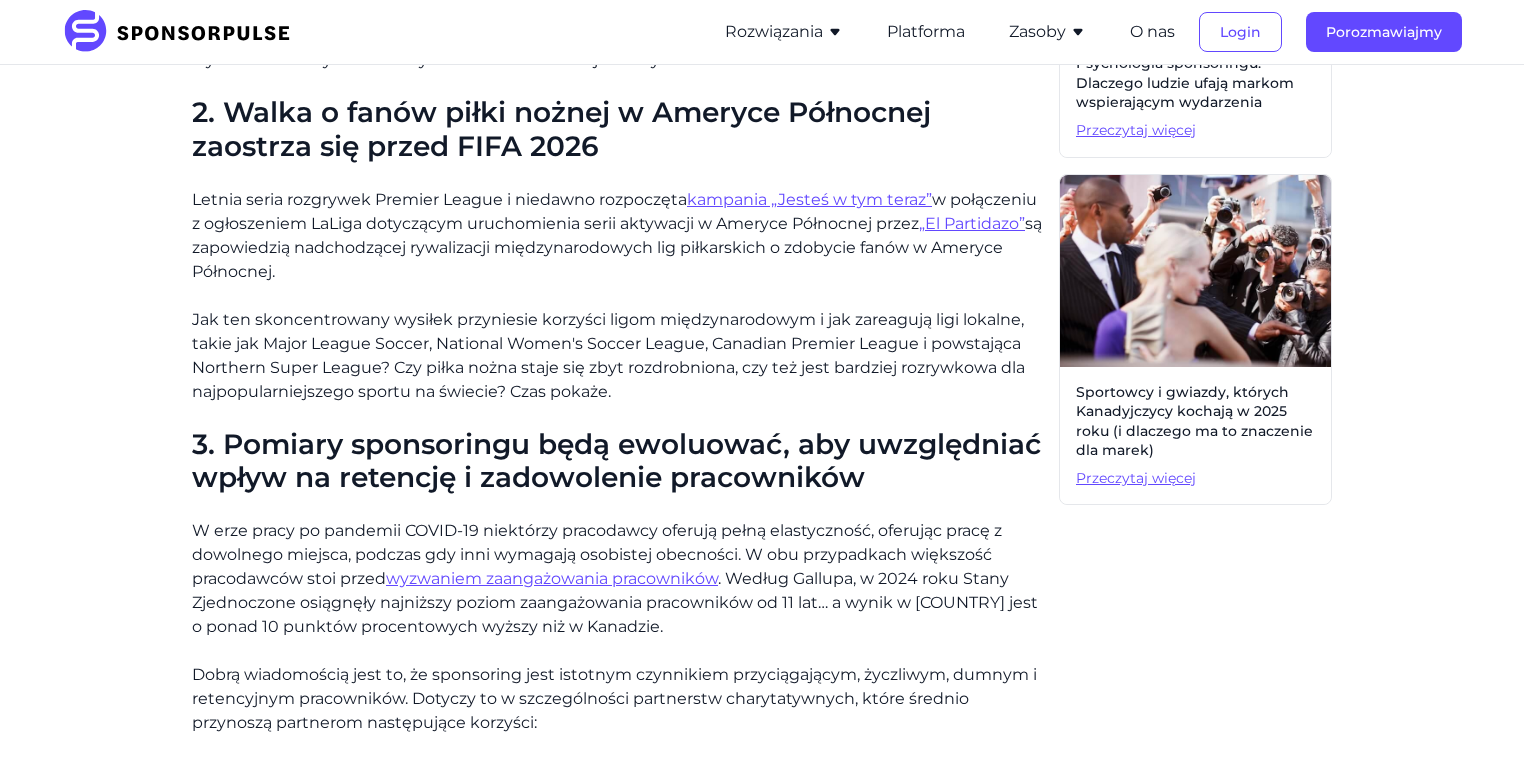 click on "kampania „Jesteś w tym teraz”" at bounding box center (809, 199) 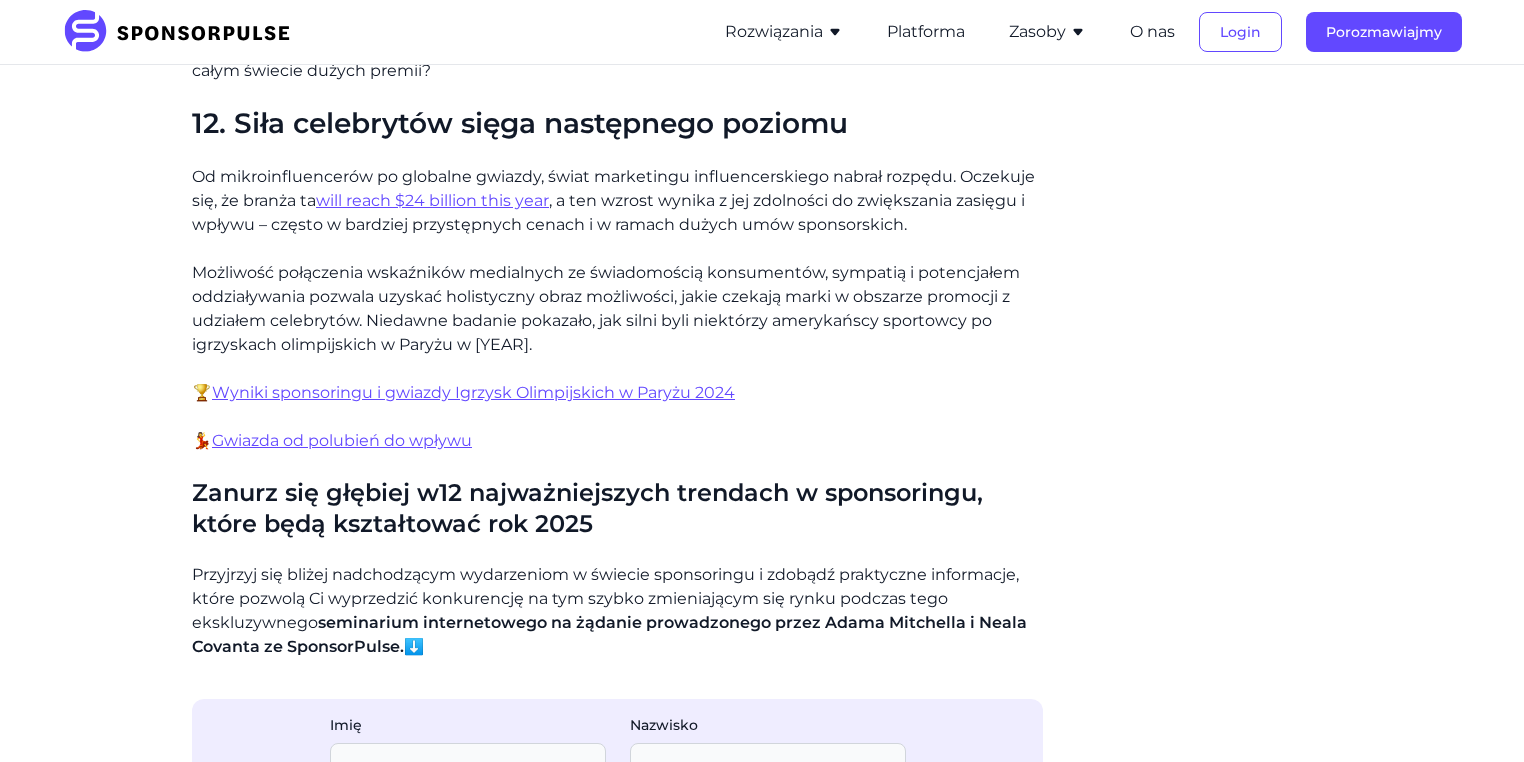 scroll, scrollTop: 6160, scrollLeft: 0, axis: vertical 